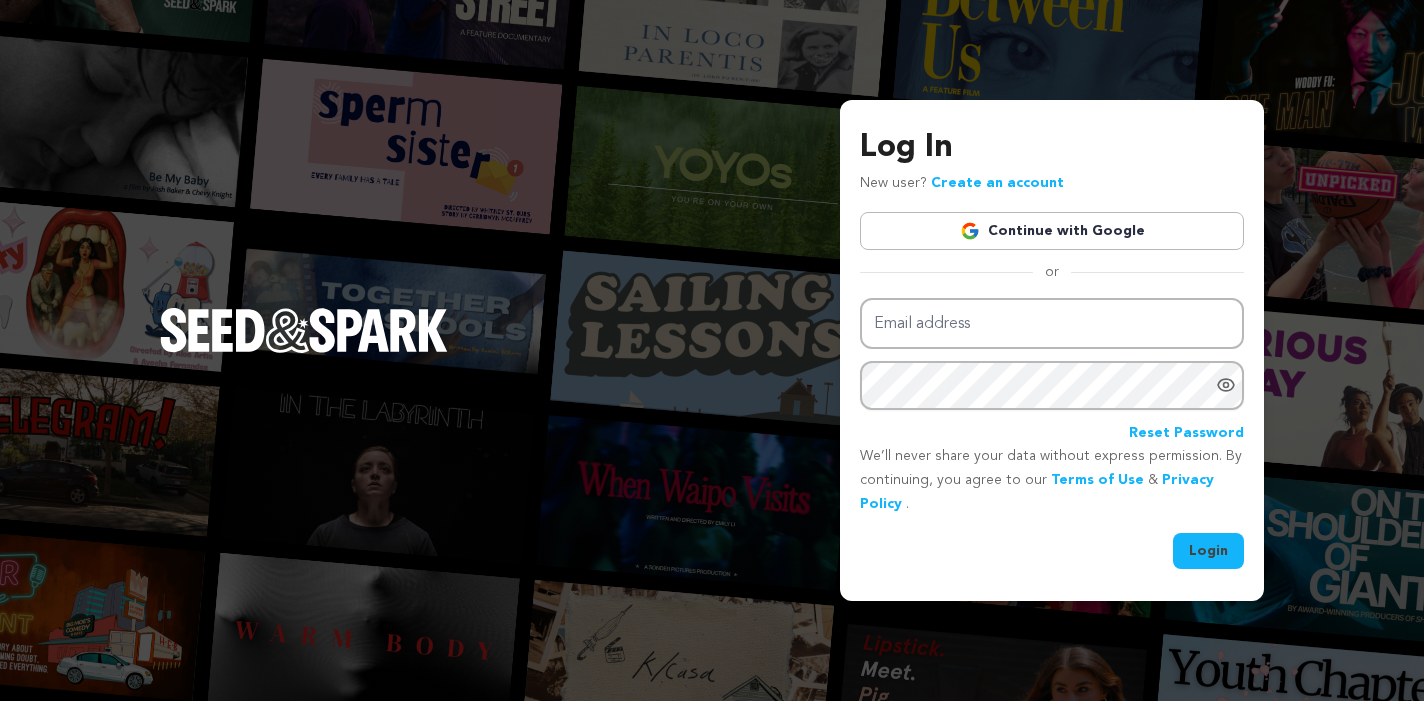 scroll, scrollTop: 0, scrollLeft: 0, axis: both 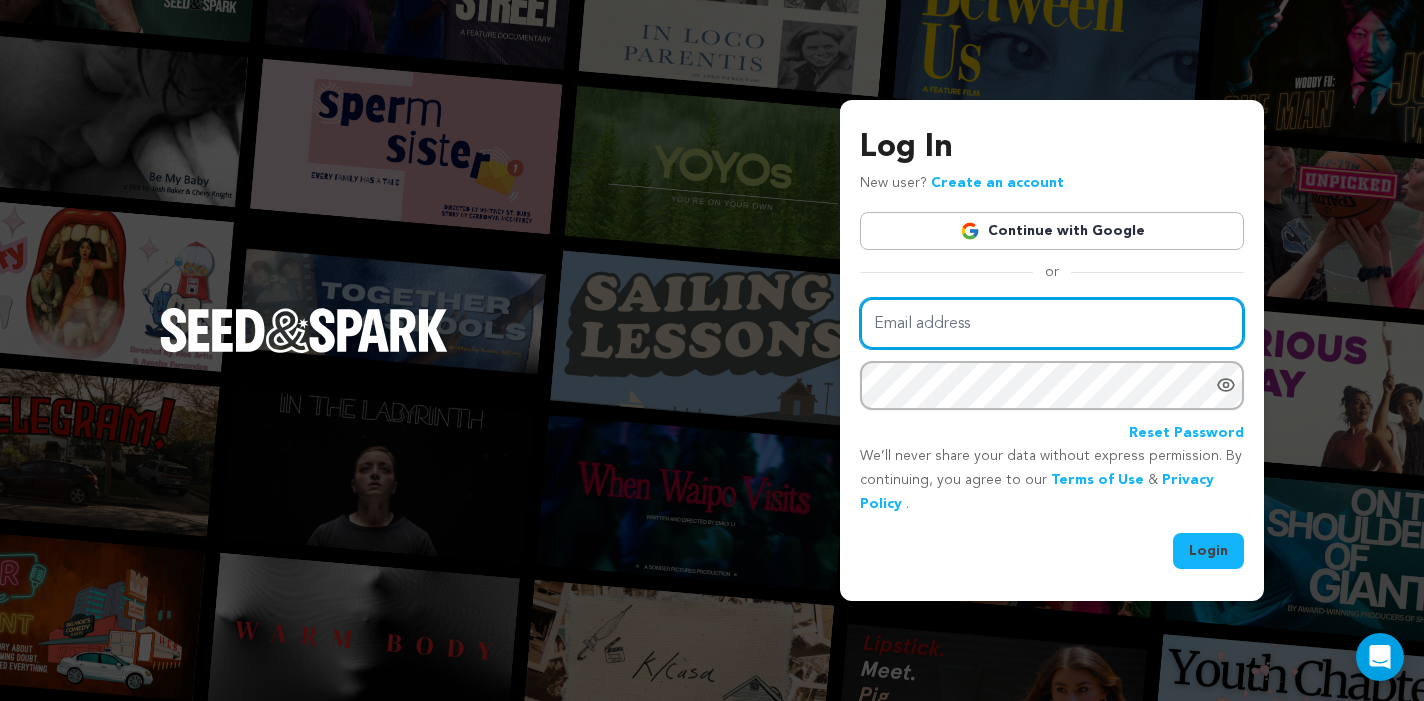 type on "vanessalop03@gmail.com" 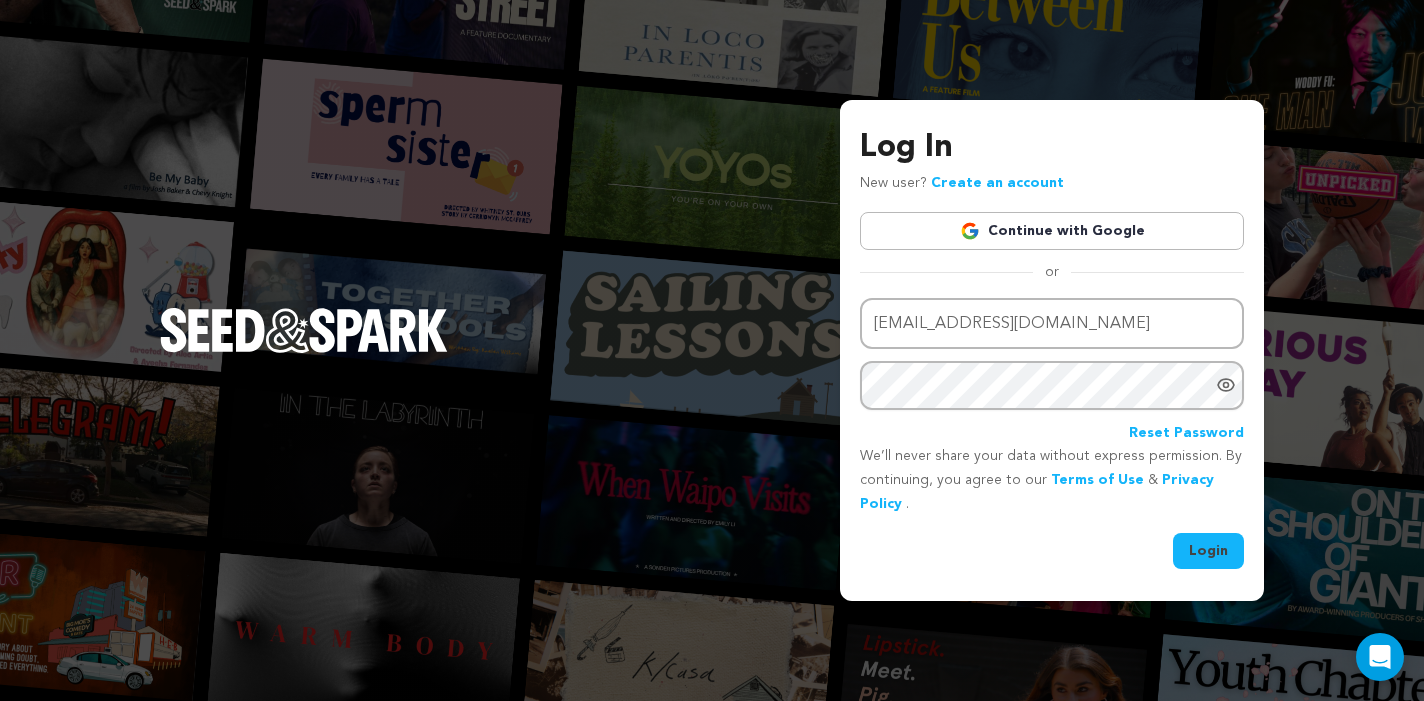 click on "Login" at bounding box center [1208, 551] 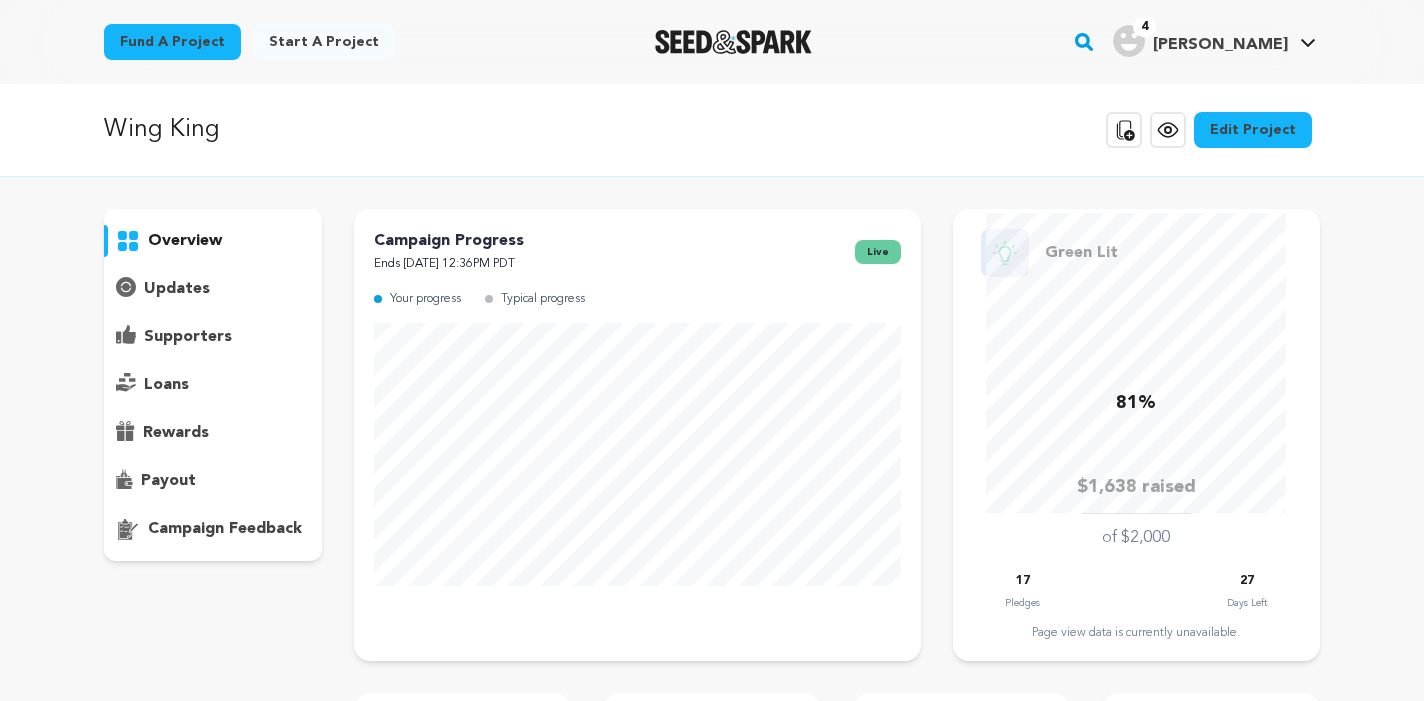scroll, scrollTop: 0, scrollLeft: 0, axis: both 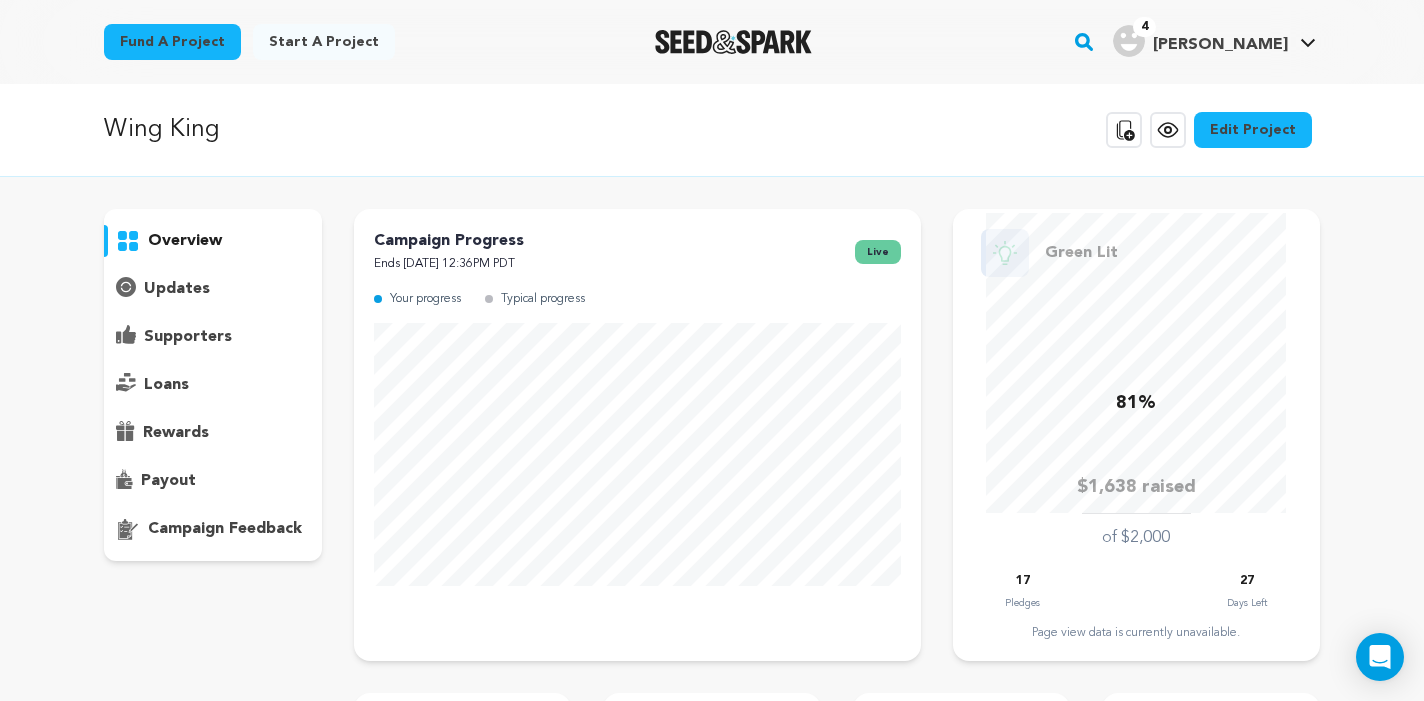 click on "supporters" at bounding box center (188, 337) 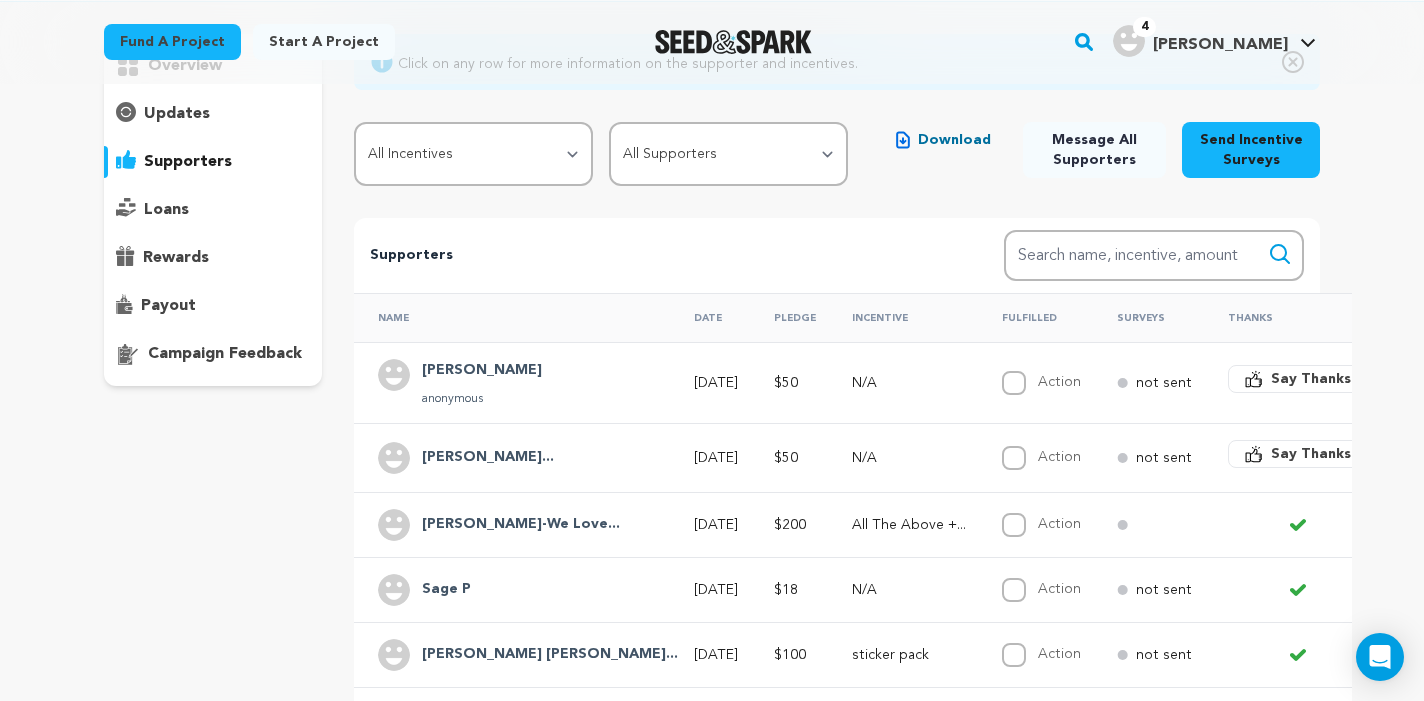 scroll, scrollTop: 243, scrollLeft: 0, axis: vertical 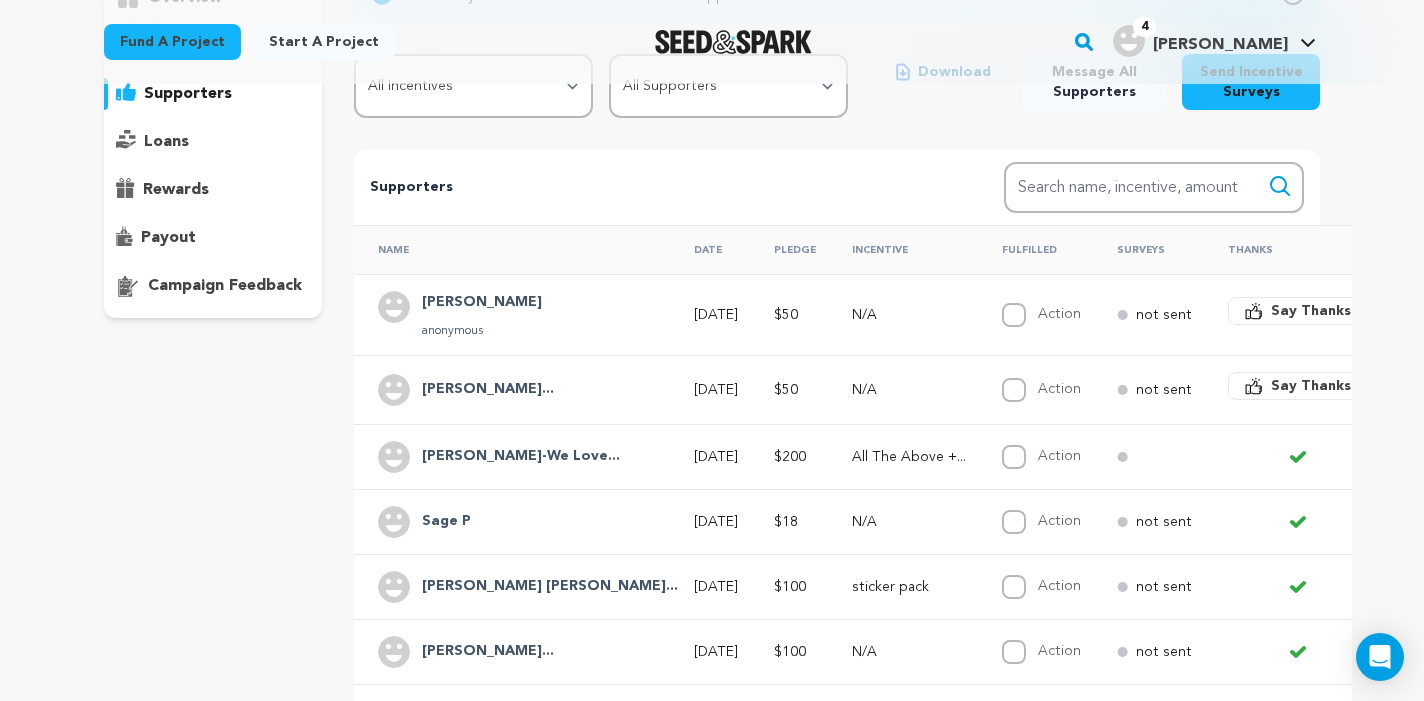 click on "Katrina C" at bounding box center (482, 303) 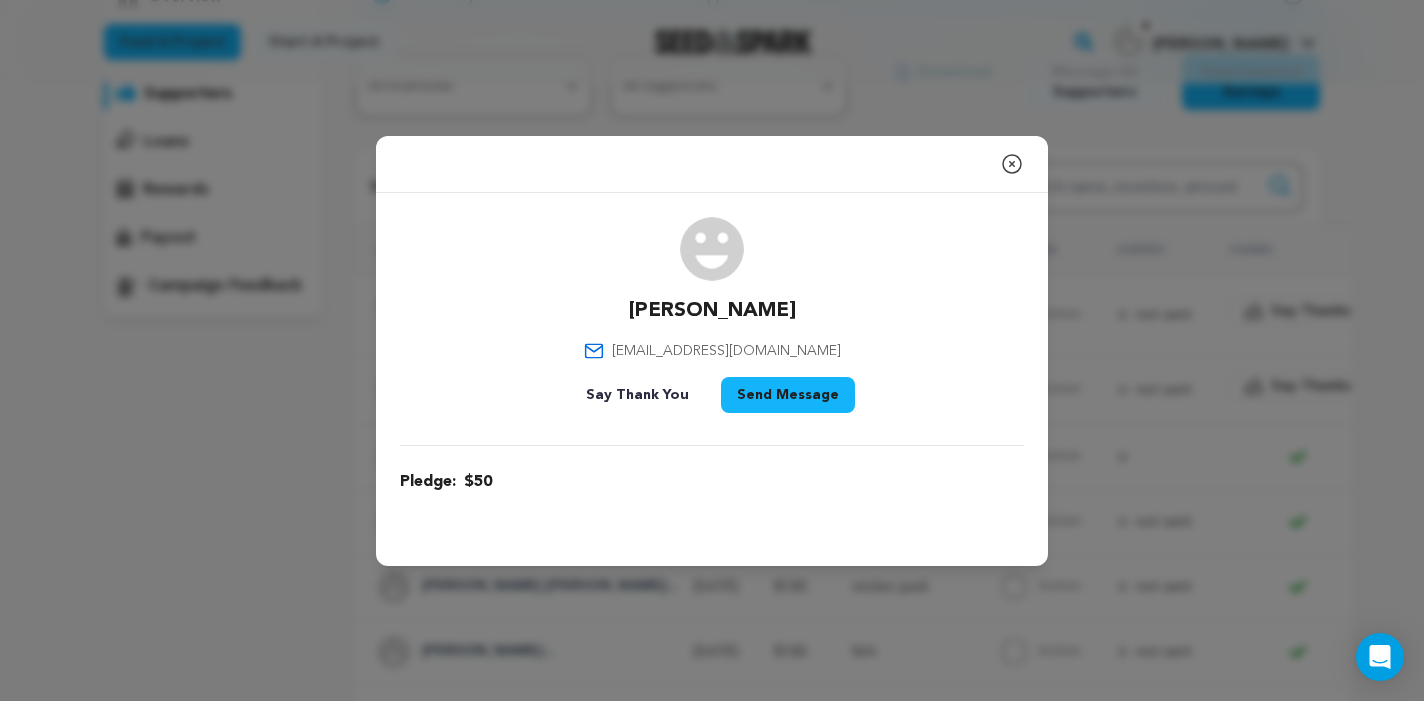 click 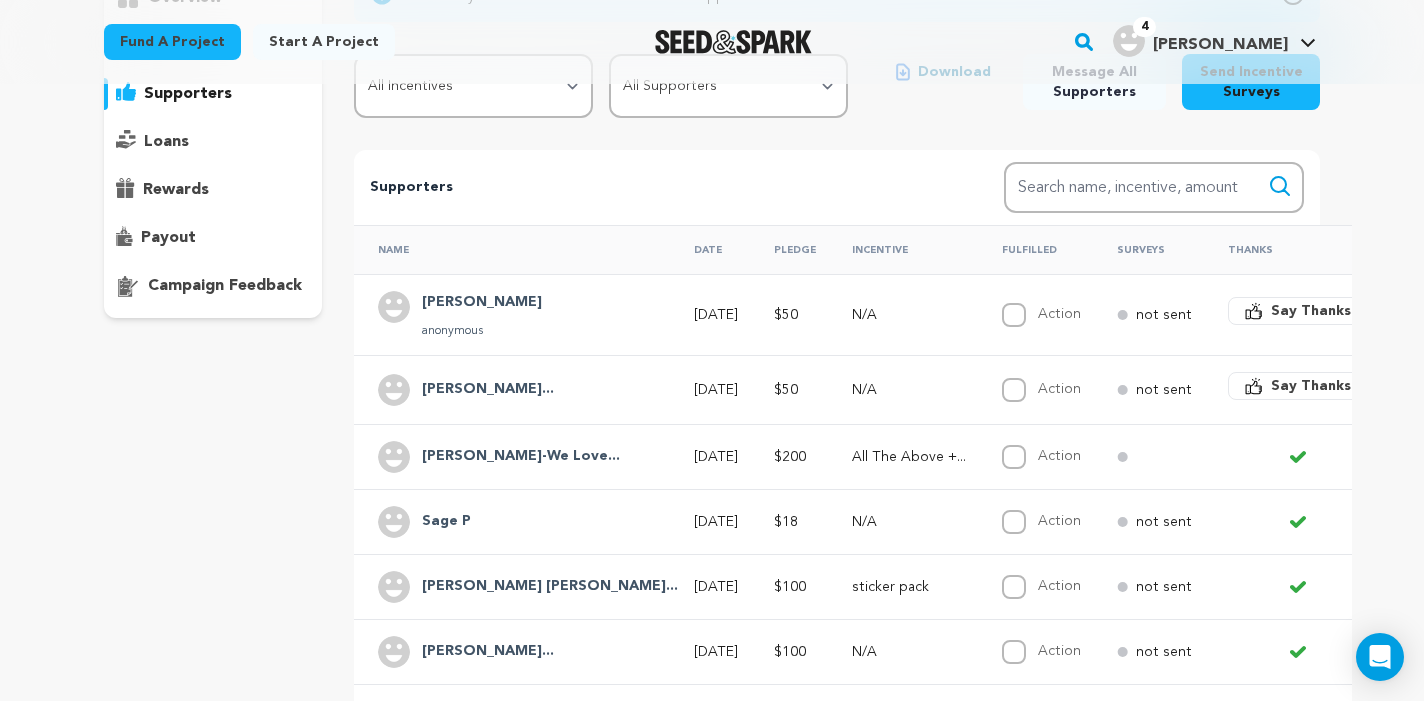 click on "Johanna Blandin..." at bounding box center (512, 389) 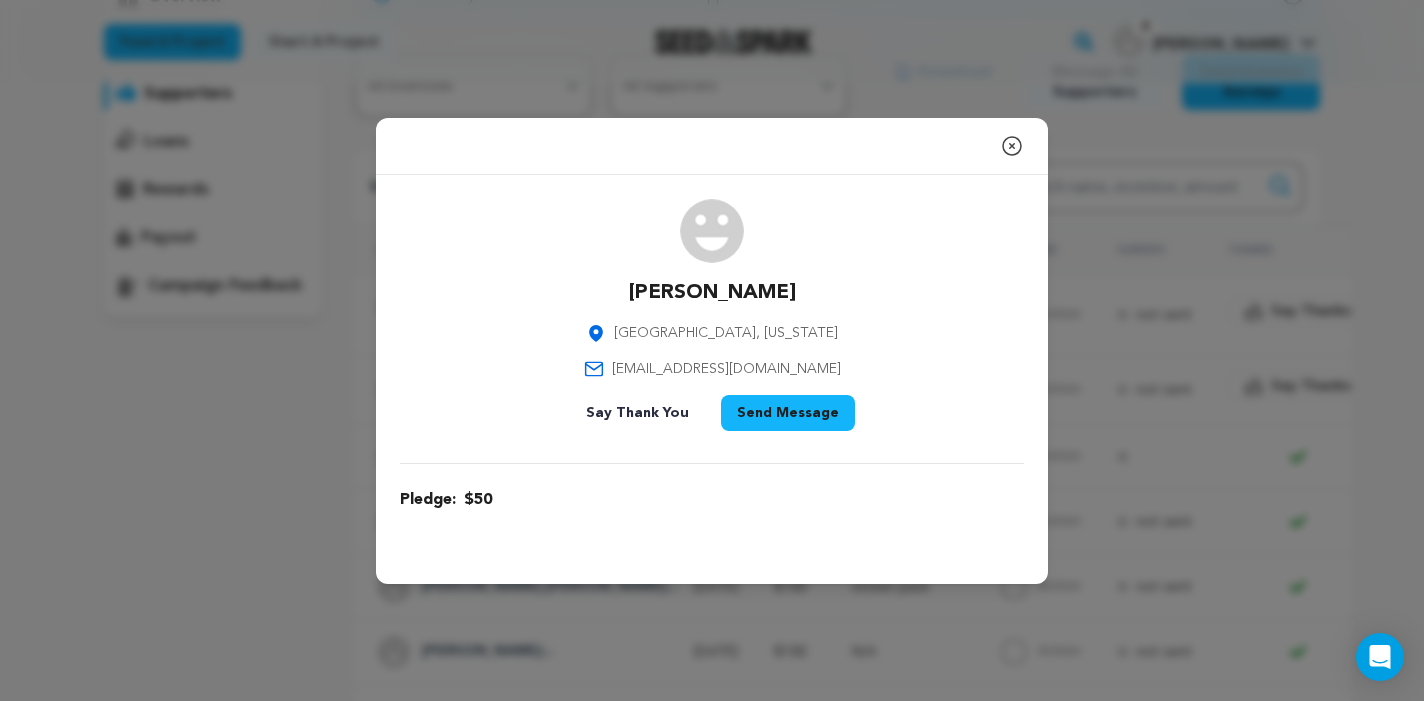 click 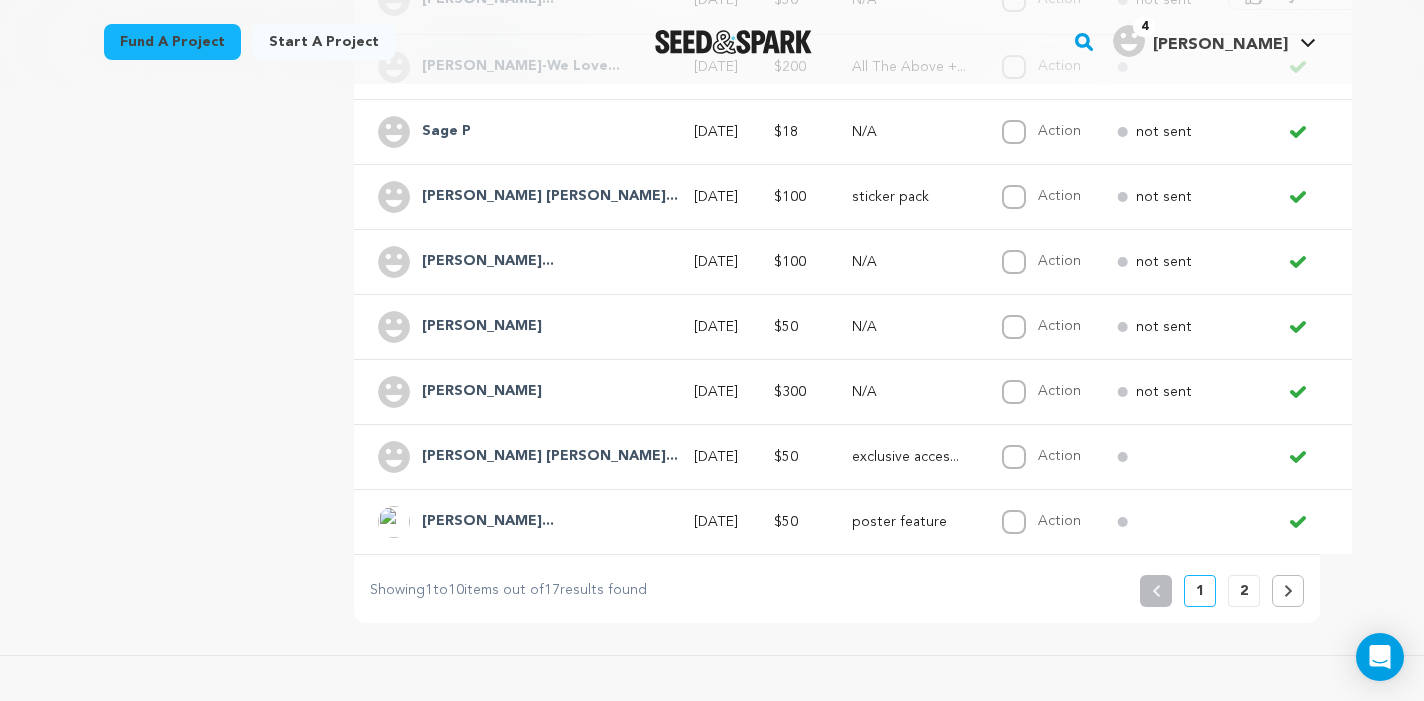 scroll, scrollTop: 637, scrollLeft: 0, axis: vertical 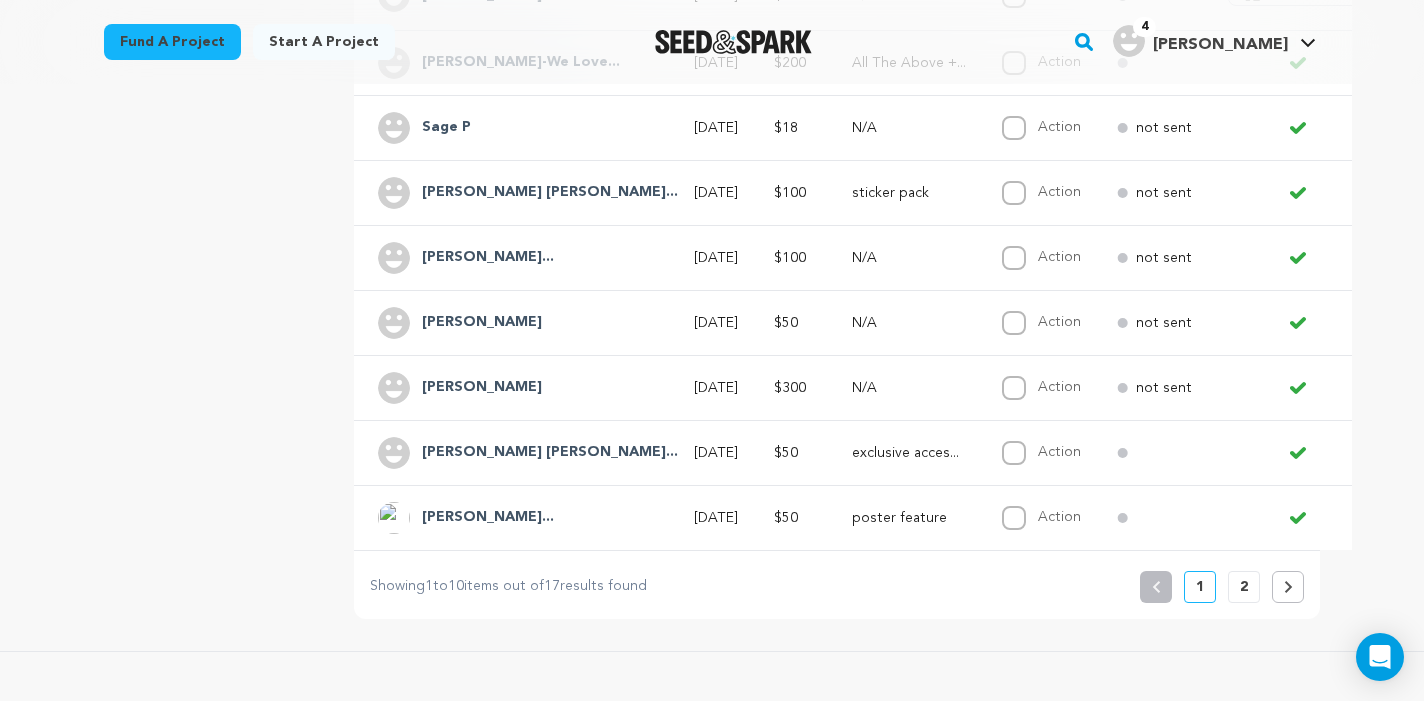 click 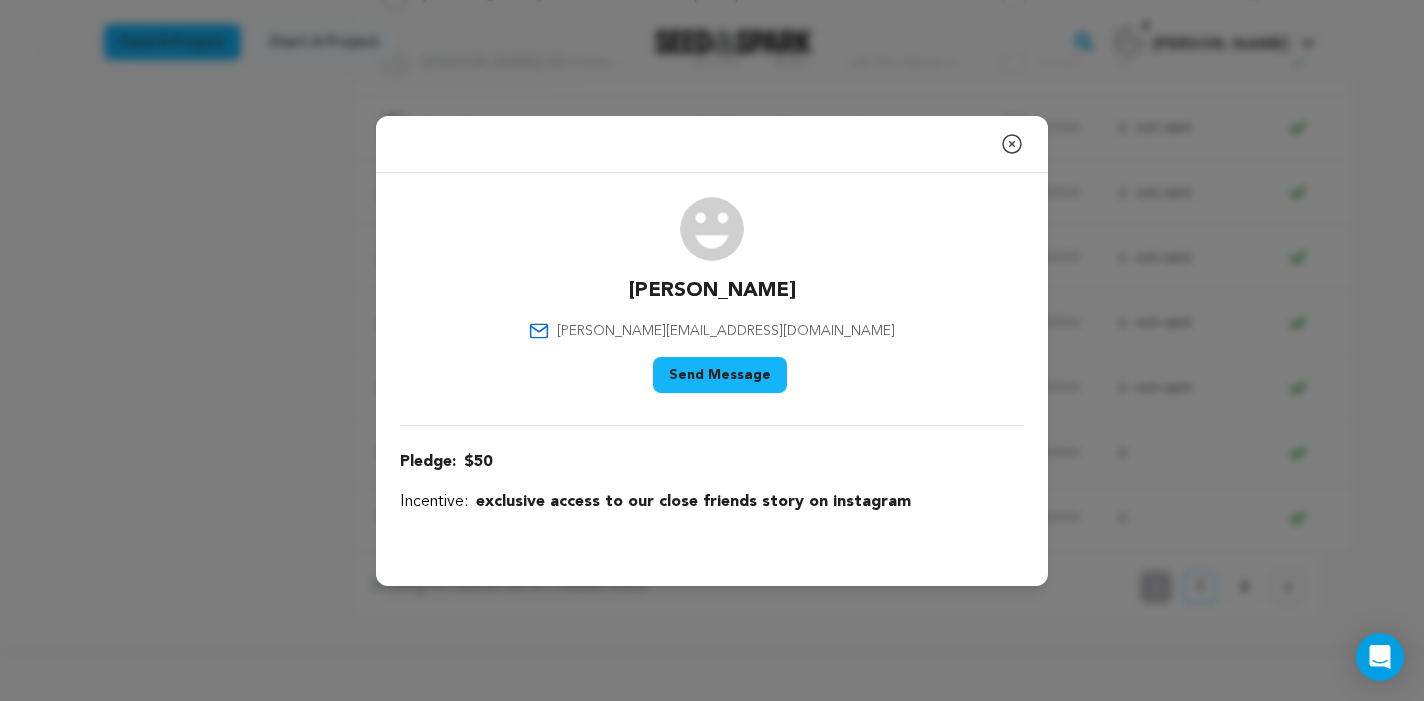 click 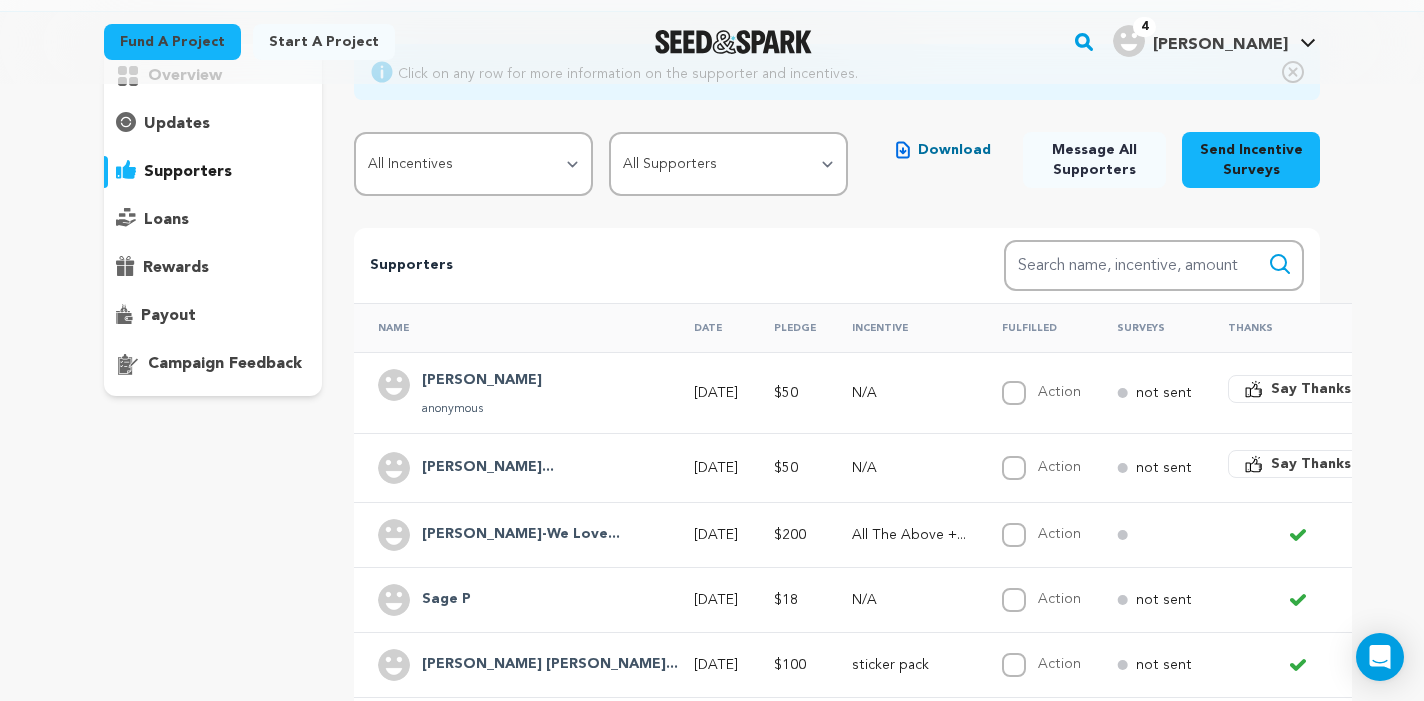 scroll, scrollTop: 166, scrollLeft: 0, axis: vertical 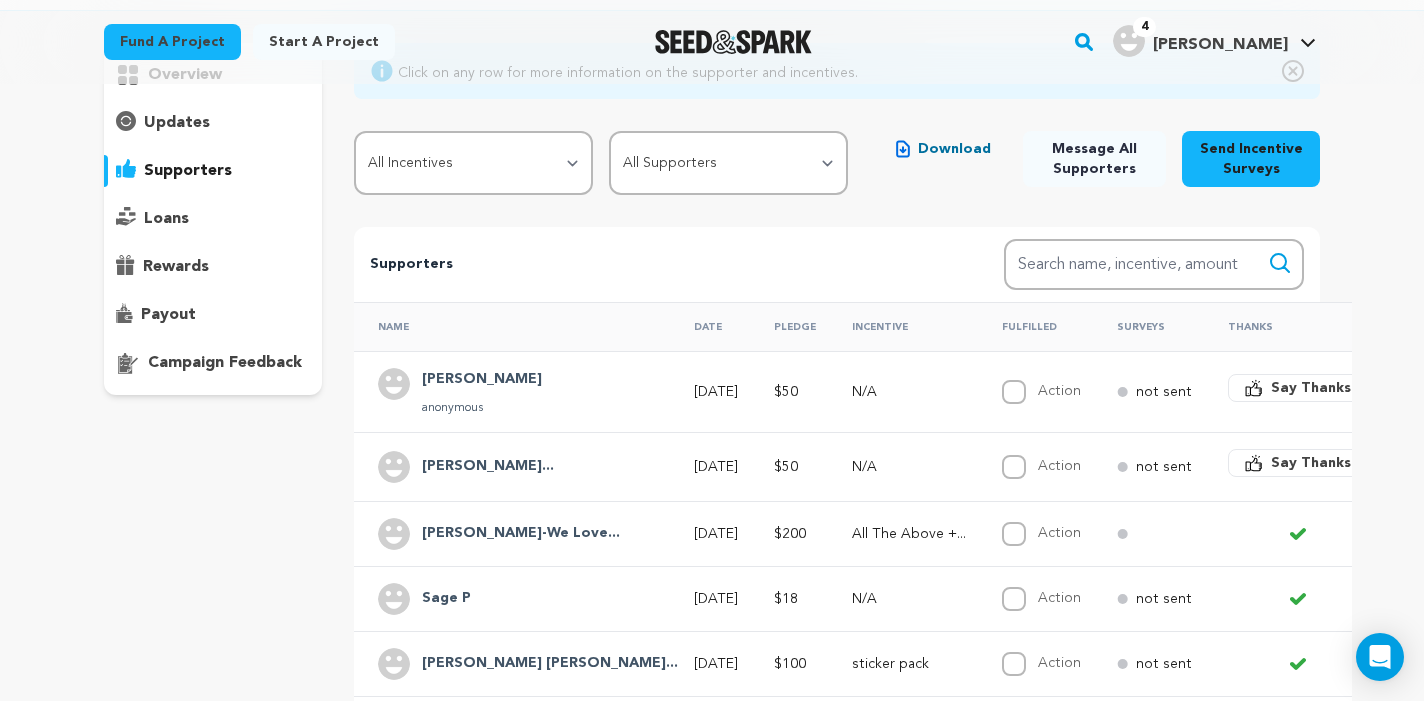 click on "Say Thanks" at bounding box center (1298, 388) 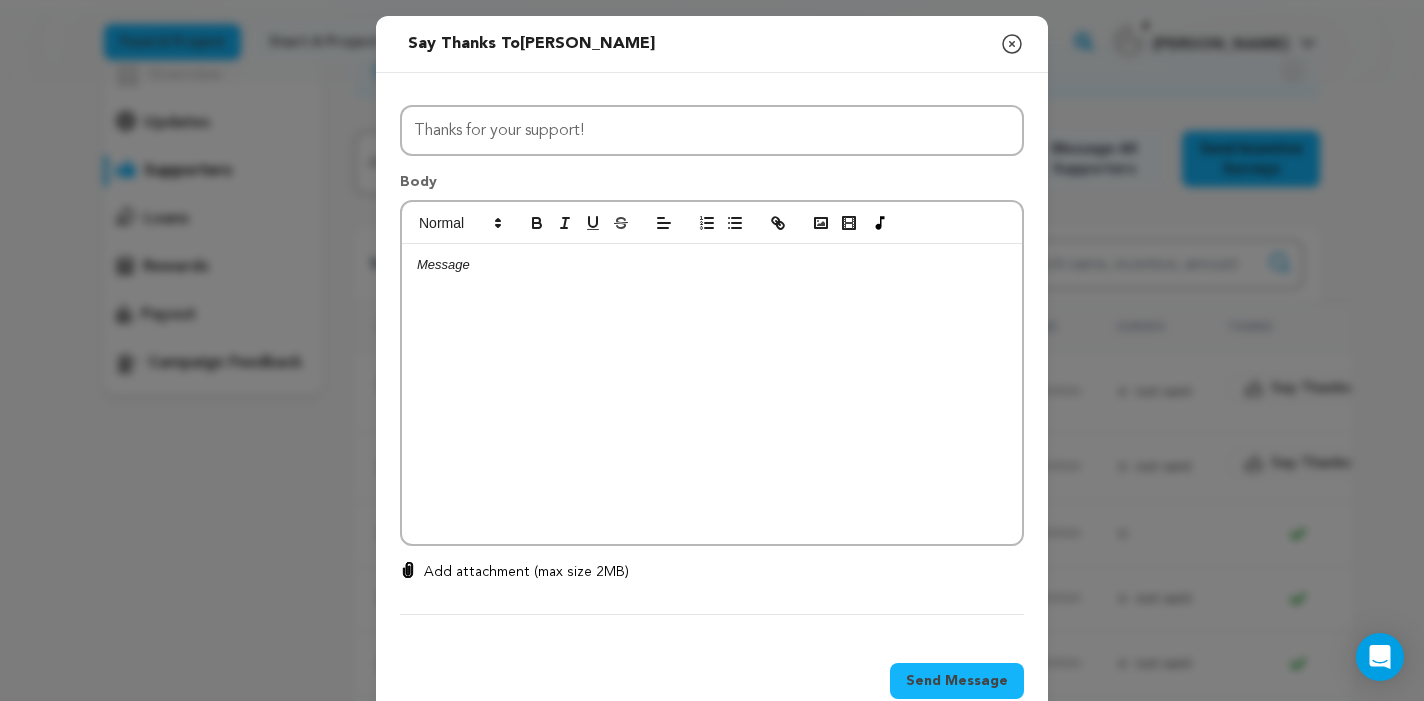 click 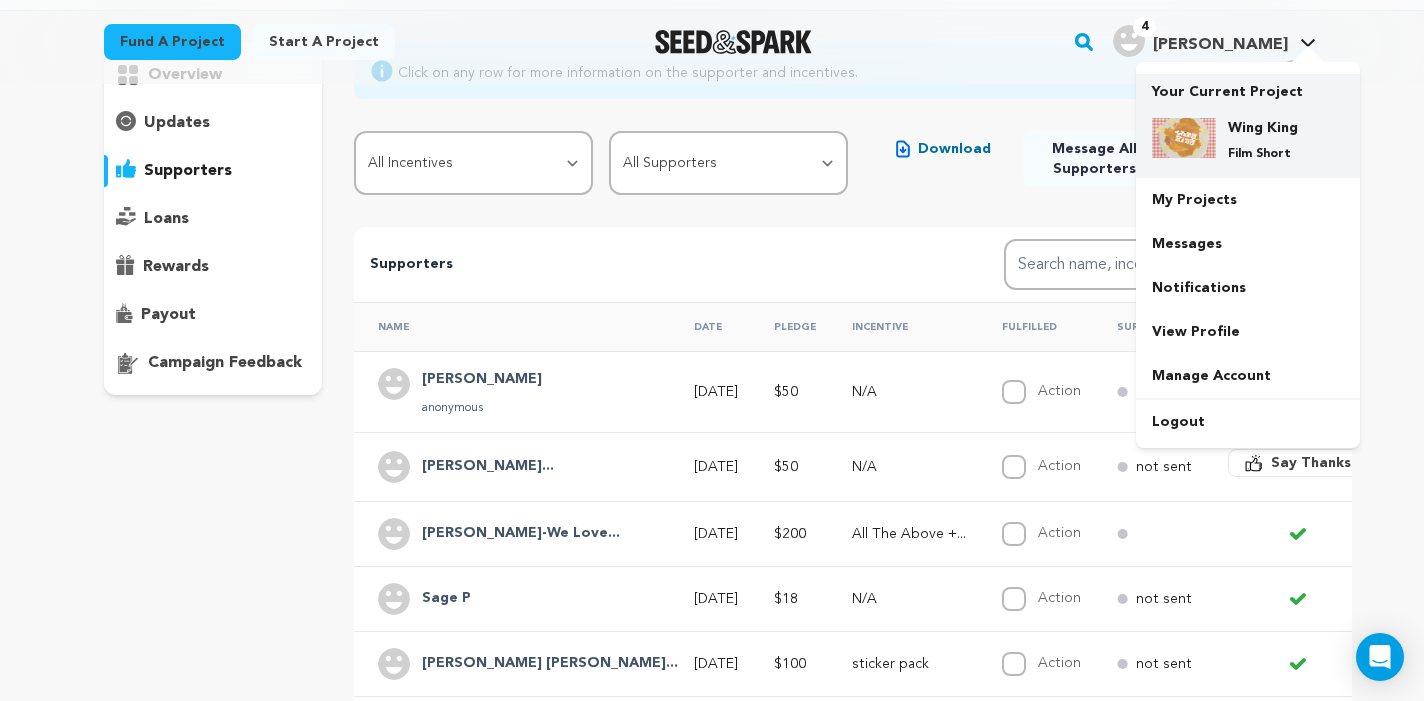 click on "Wing King" at bounding box center (1264, 128) 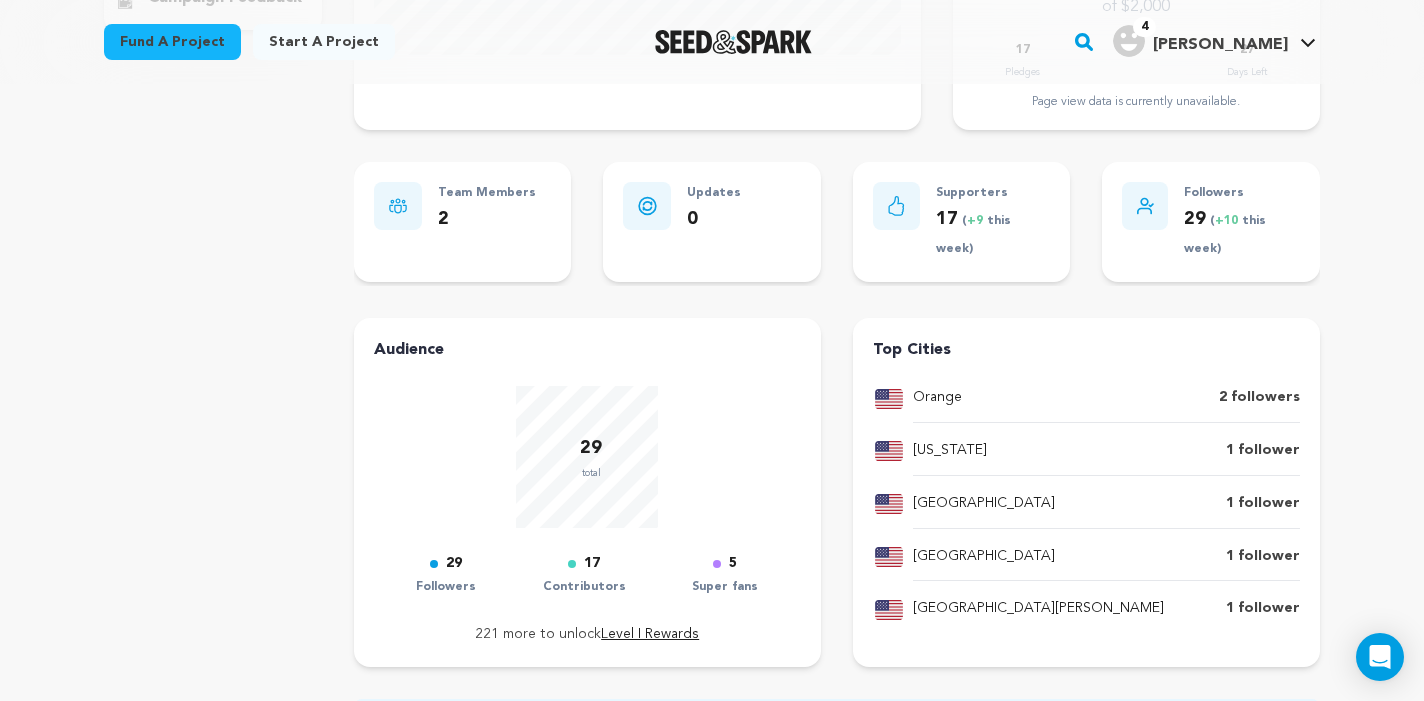 scroll, scrollTop: 0, scrollLeft: 0, axis: both 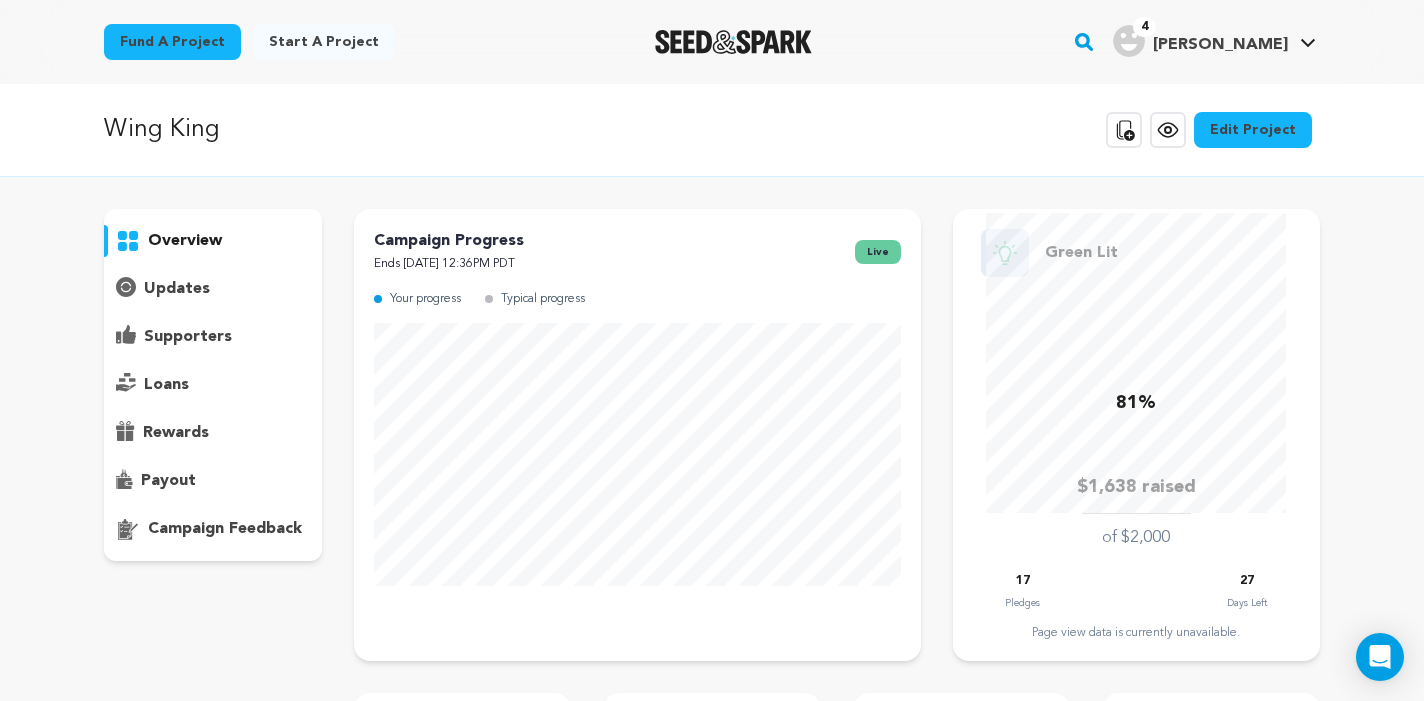click on "supporters" at bounding box center [188, 337] 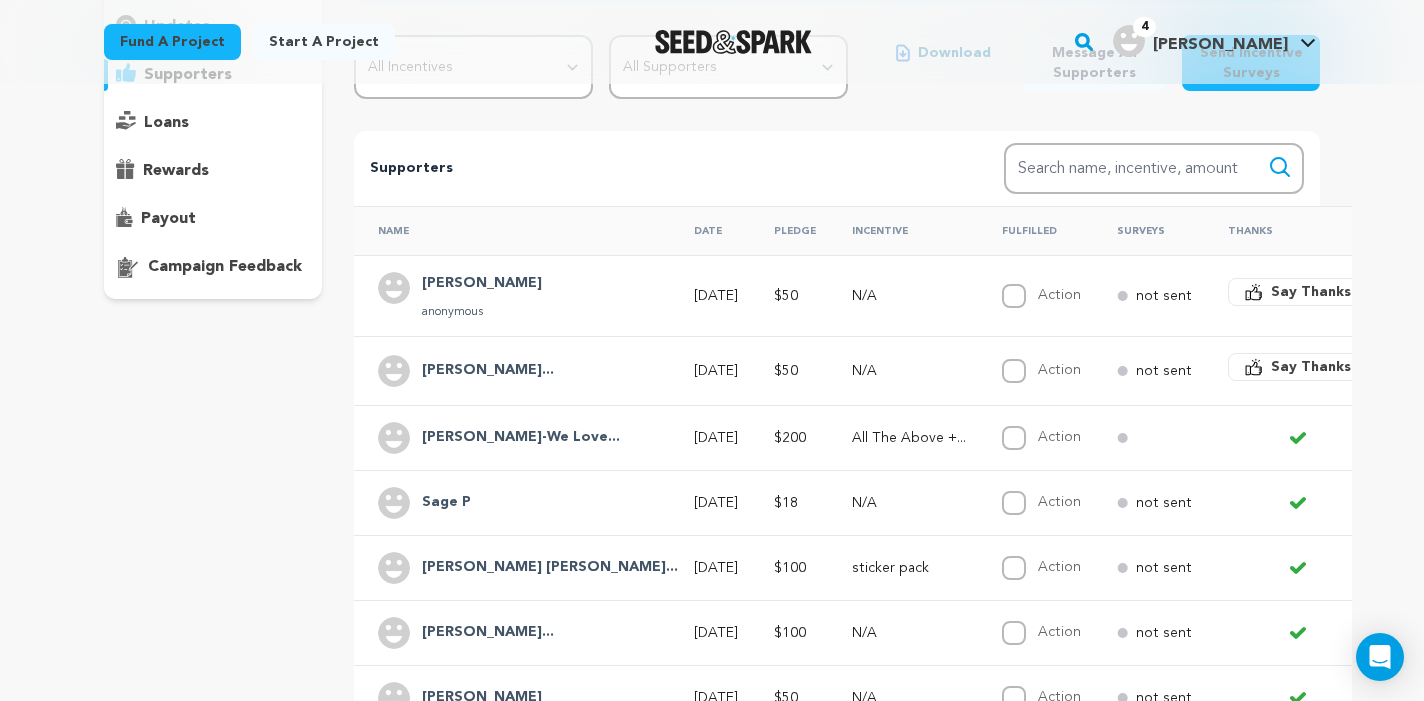 scroll, scrollTop: 263, scrollLeft: 0, axis: vertical 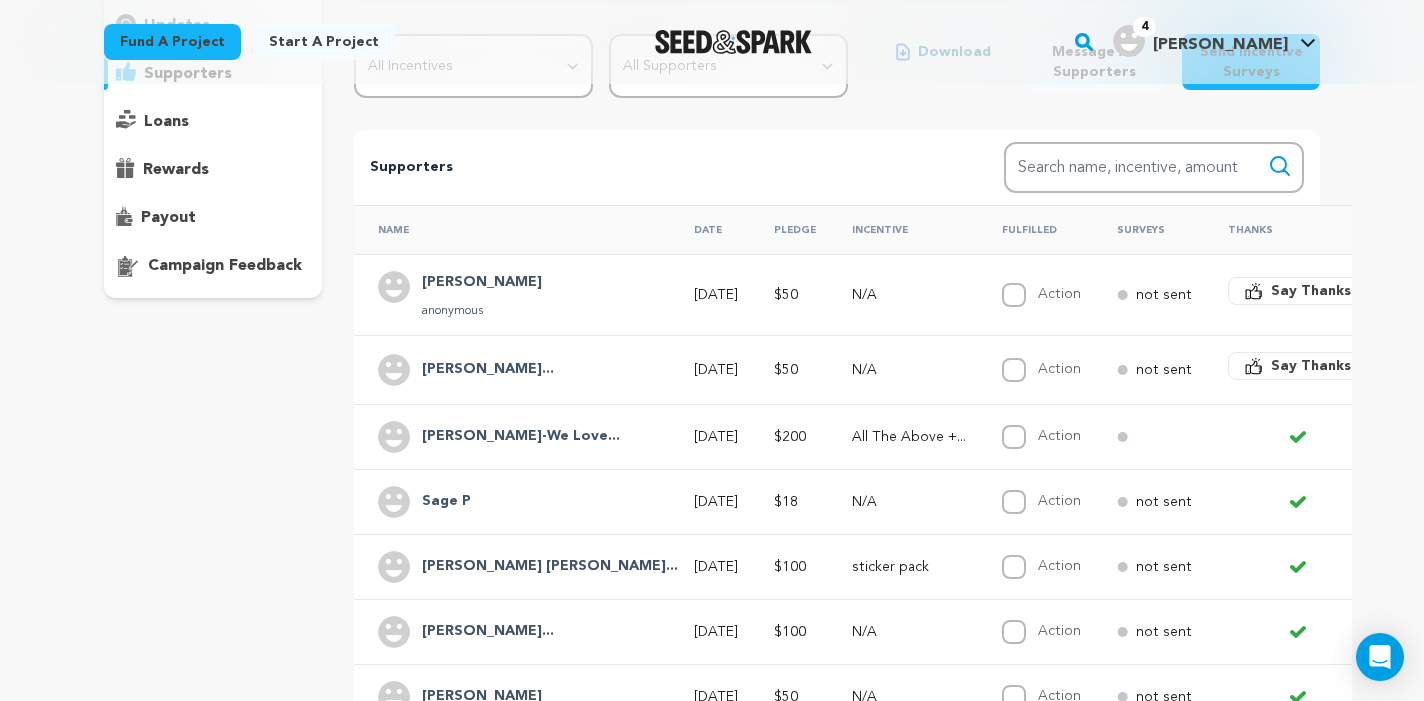 click on "Say Thanks" at bounding box center [1311, 366] 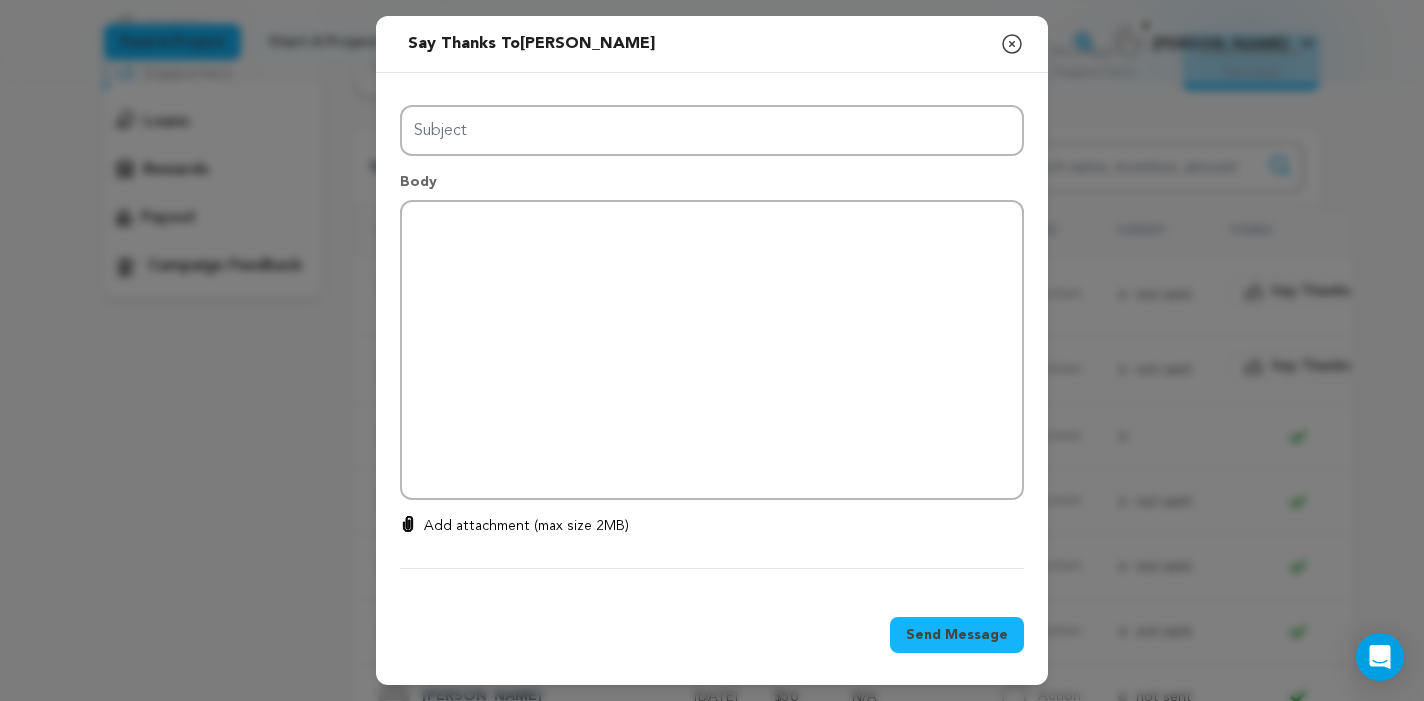 type on "Thanks for your support!" 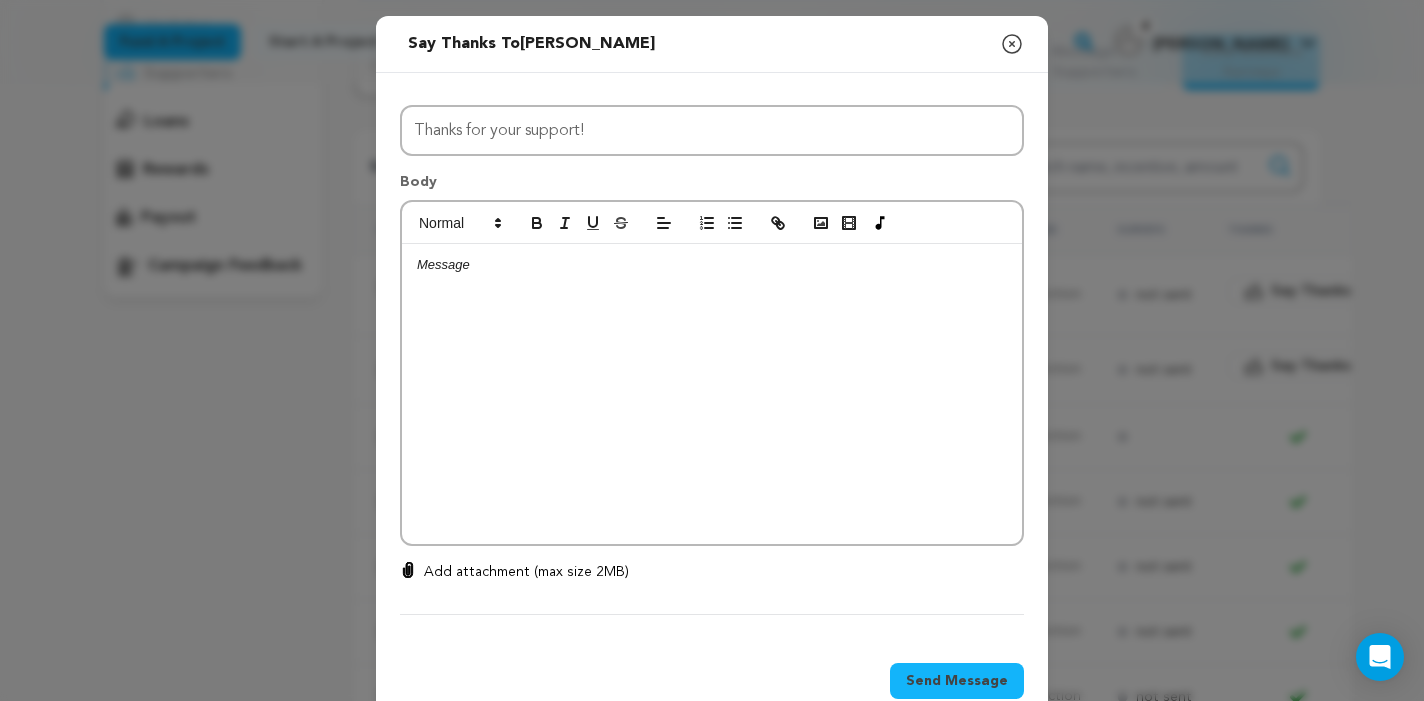 click at bounding box center [712, 394] 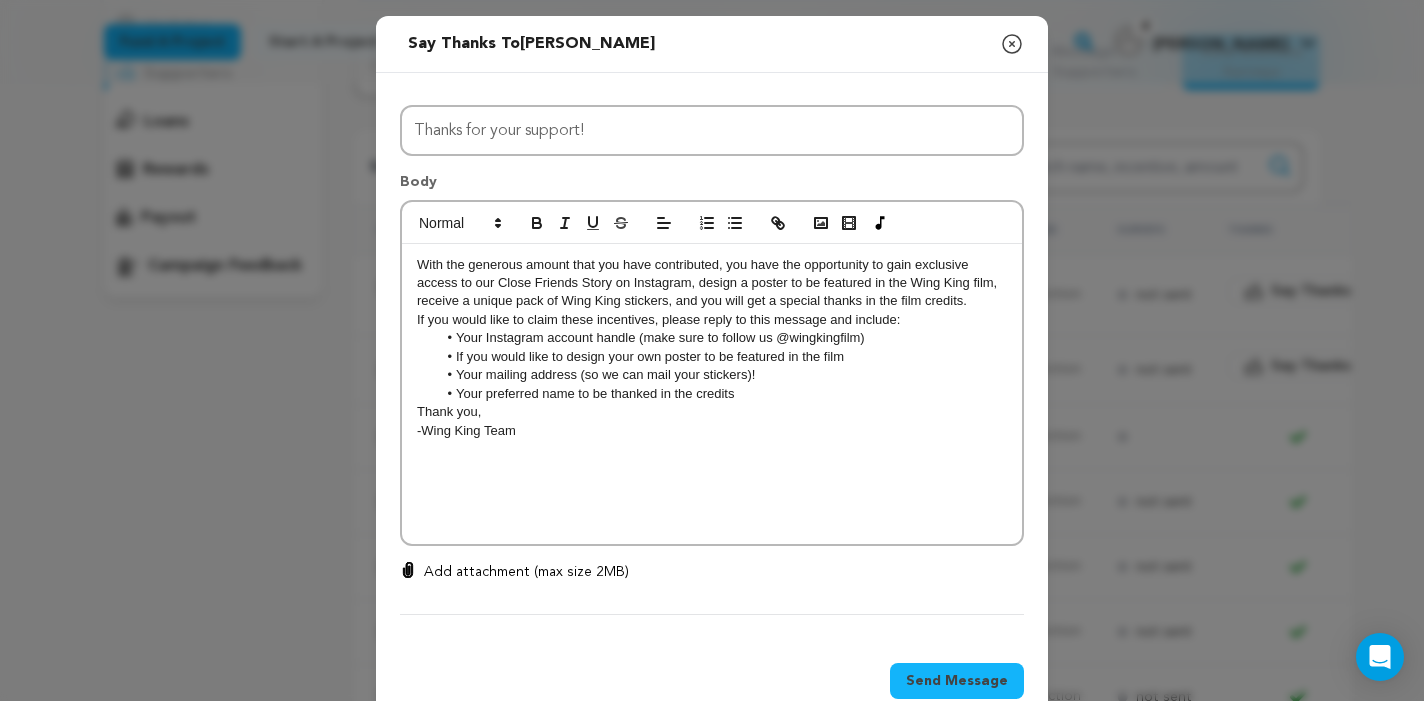 scroll, scrollTop: 0, scrollLeft: 0, axis: both 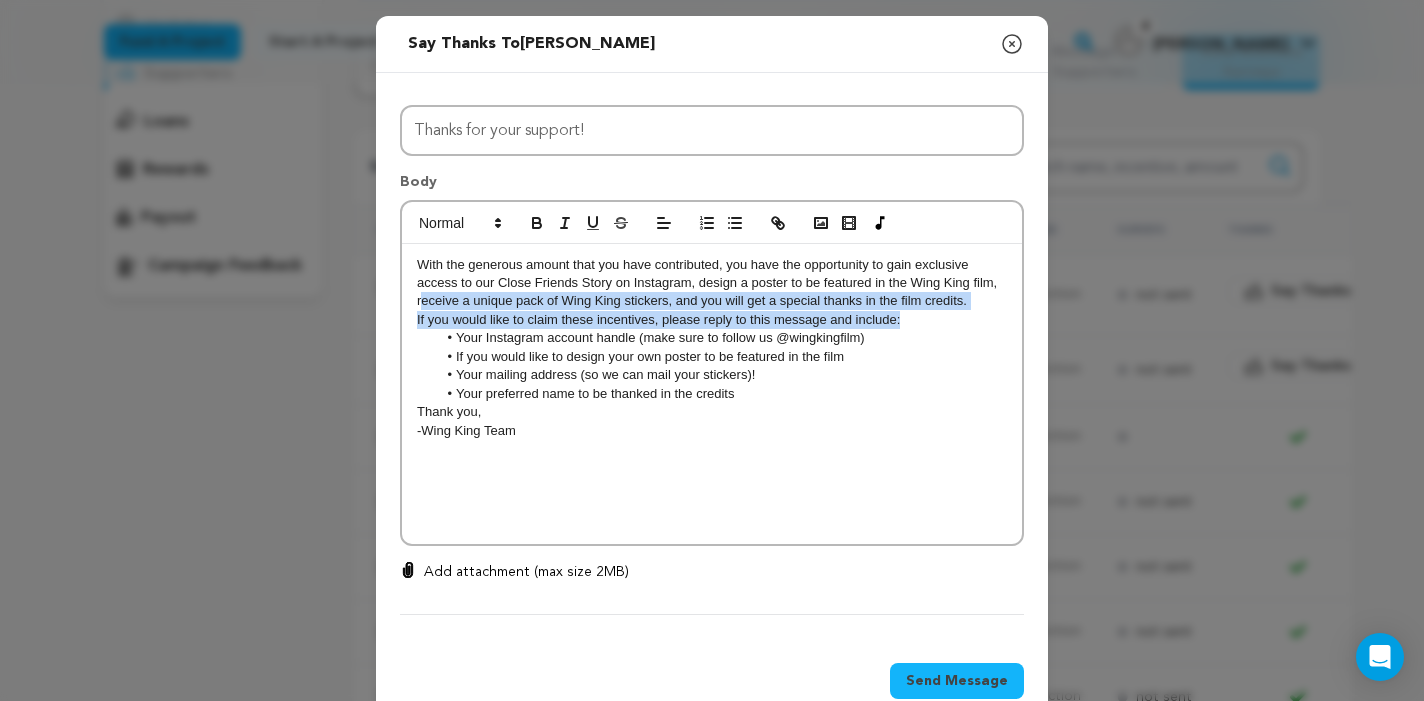 drag, startPoint x: 932, startPoint y: 317, endPoint x: 419, endPoint y: 308, distance: 513.0789 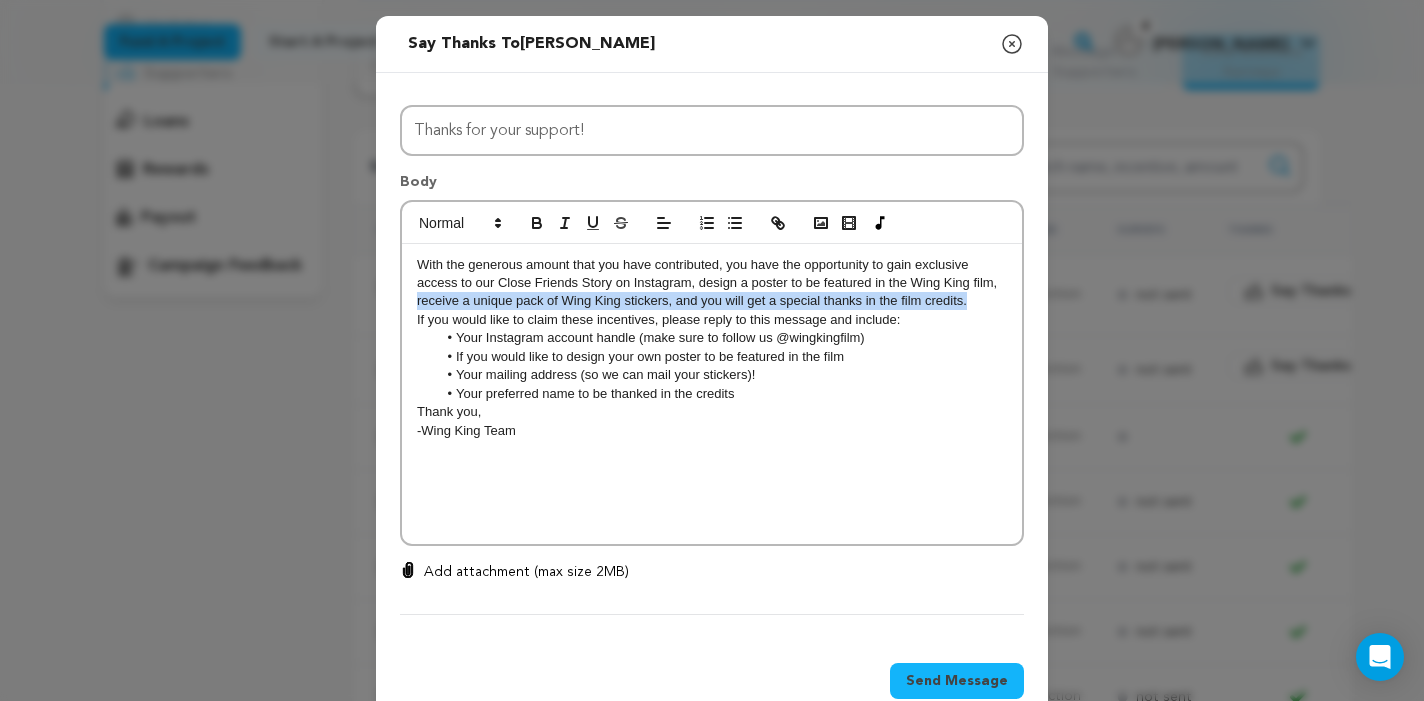 drag, startPoint x: 977, startPoint y: 303, endPoint x: 411, endPoint y: 303, distance: 566 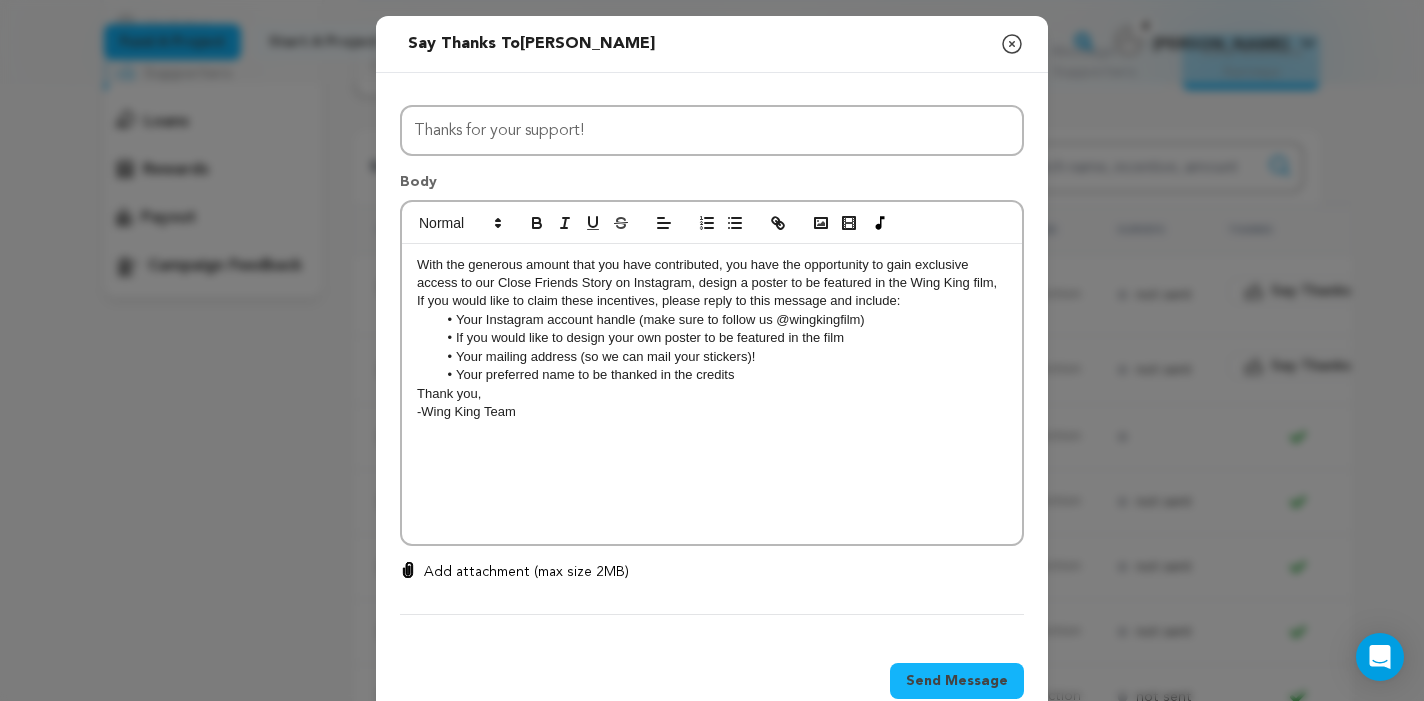 type 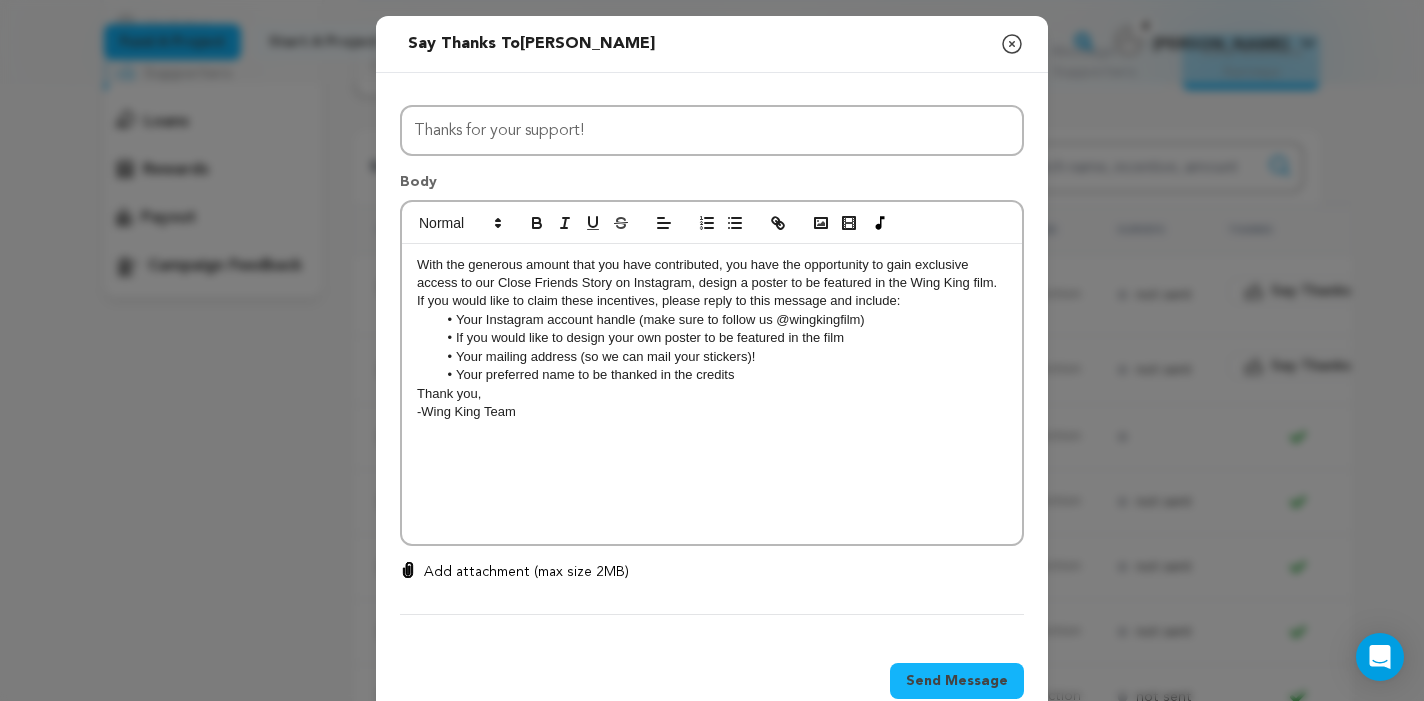 click on "With the generous amount that you have contributed, you have the opportunity to gain exclusive access to our Close Friends Story on Instagram, design a poster to be featured in the Wing King film." at bounding box center [707, 273] 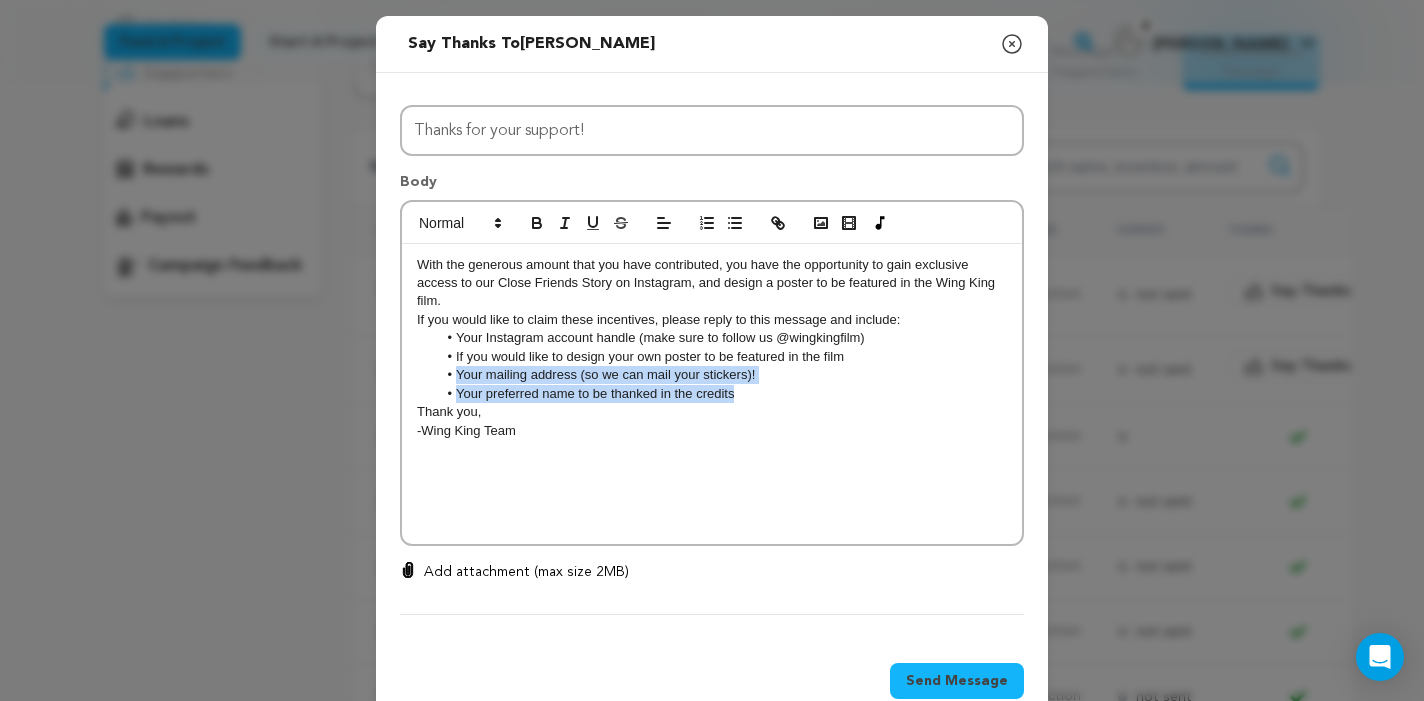 drag, startPoint x: 757, startPoint y: 399, endPoint x: 397, endPoint y: 377, distance: 360.6716 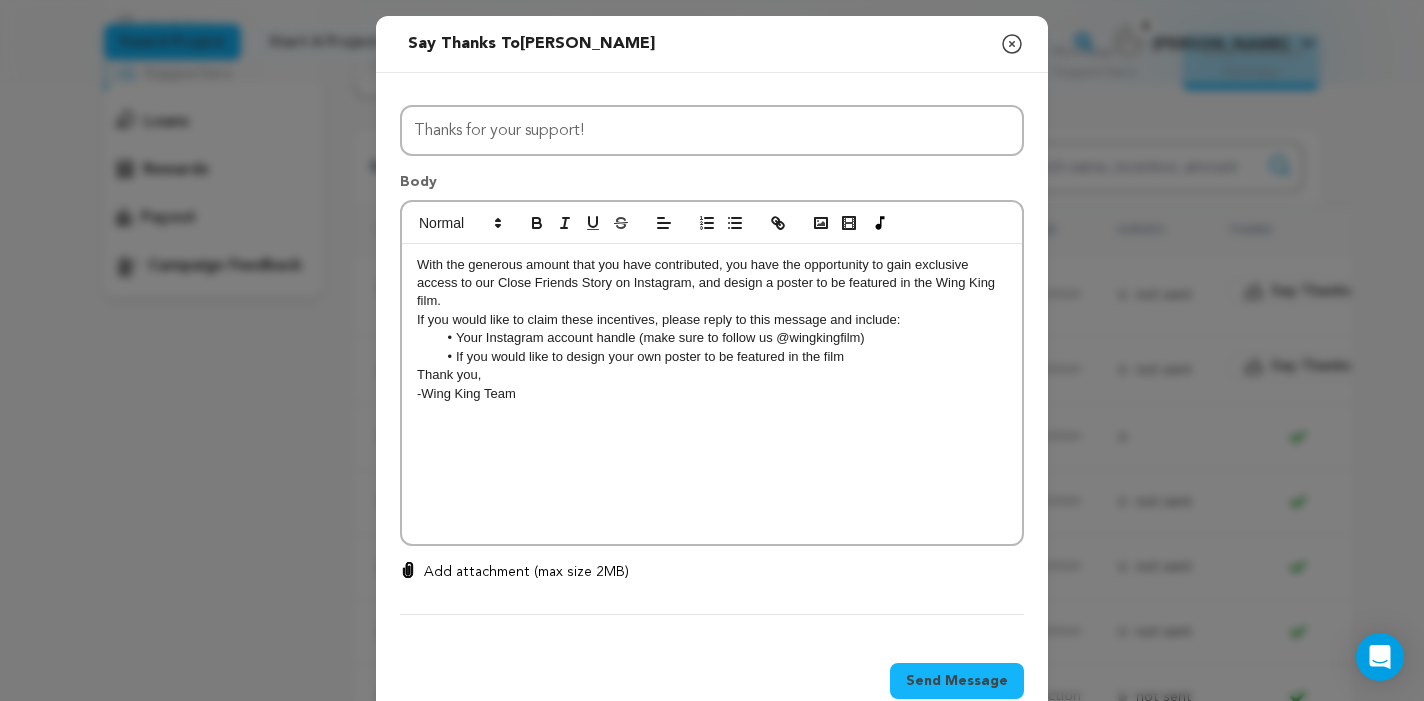 click on "All Incentives
exclusive access to our close friends story on instagram
poster feature
sticker pack
All The Above + Special Thanks
All Supporters
Survey not sent Survey incomplete Survey complete Incentive not fulfilled Incentive fulfilled Declined charge
Subject
Thanks for your support!
Body
If you would like to claim these incentives, please reply to this message and include: Thank you, -Wing King Team
0" at bounding box center [712, 360] 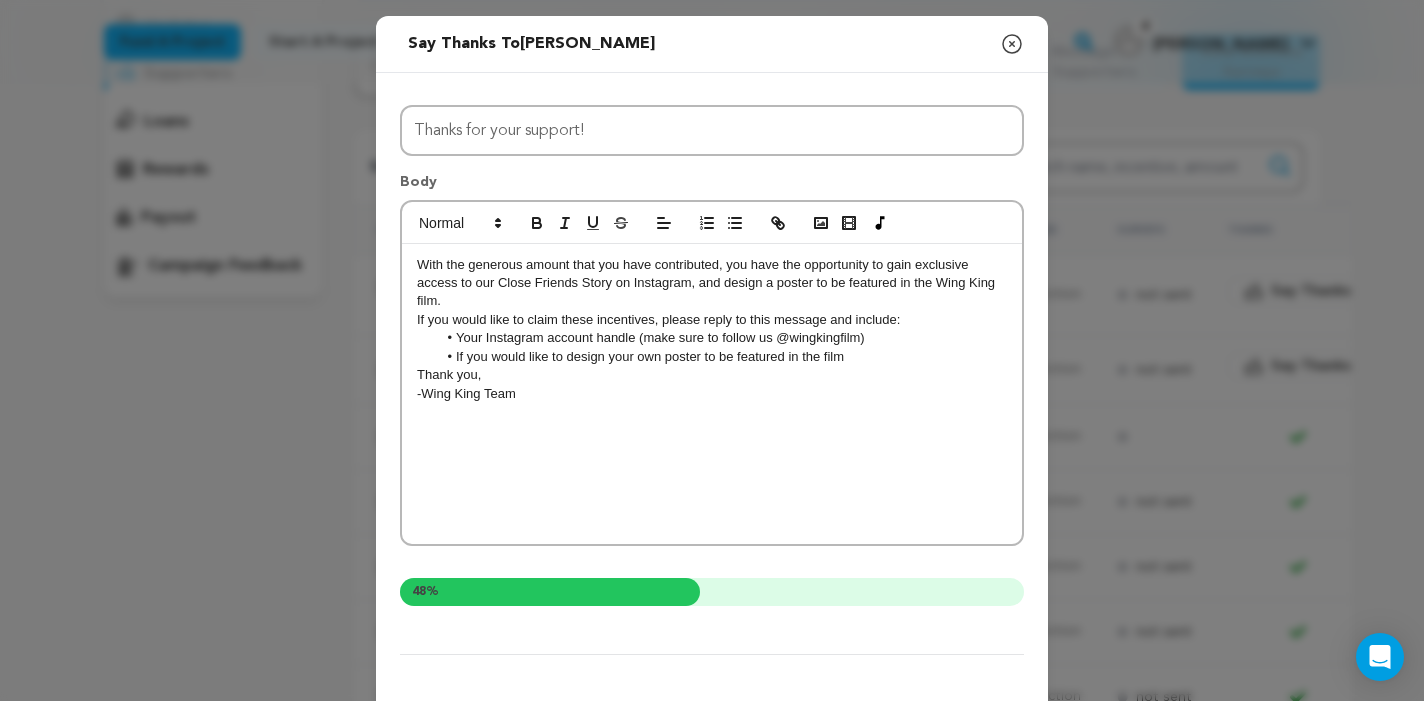 click on "-Wing King Team" at bounding box center [712, 394] 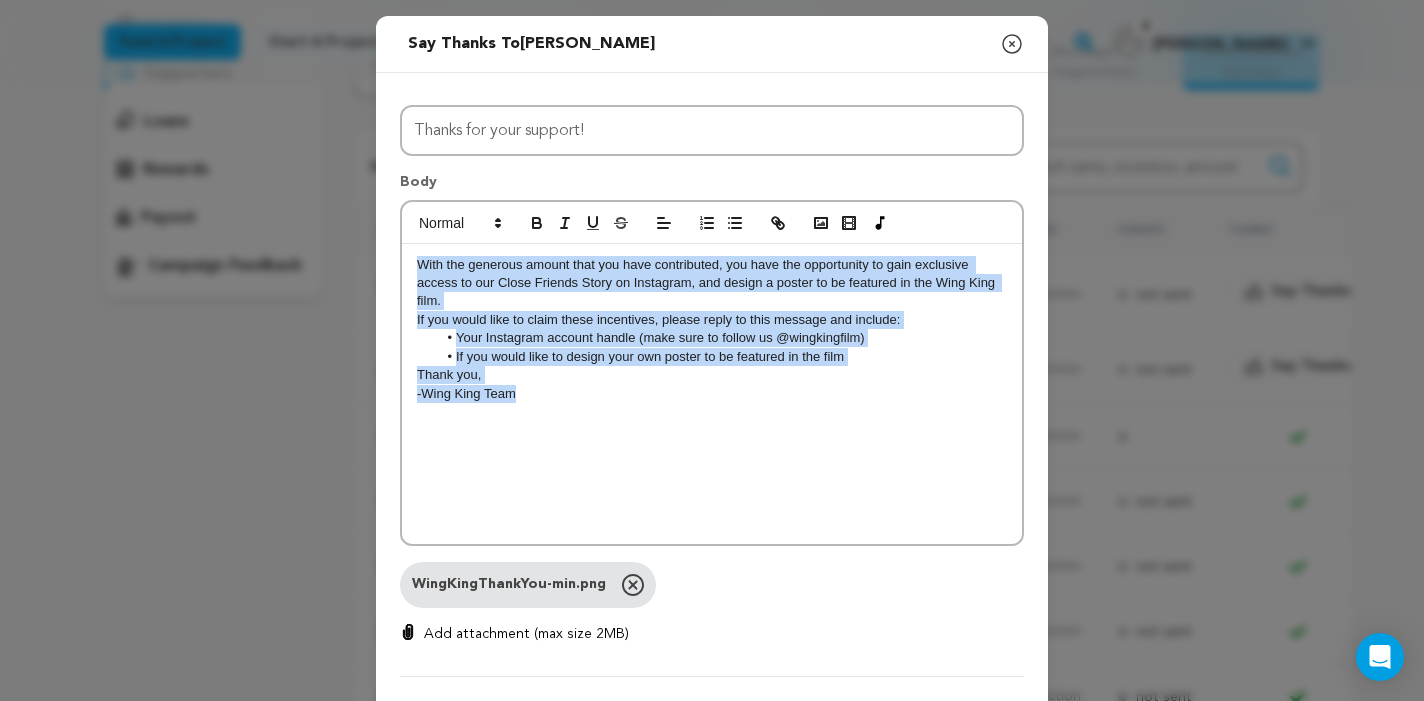 drag, startPoint x: 537, startPoint y: 393, endPoint x: 415, endPoint y: 263, distance: 178.28067 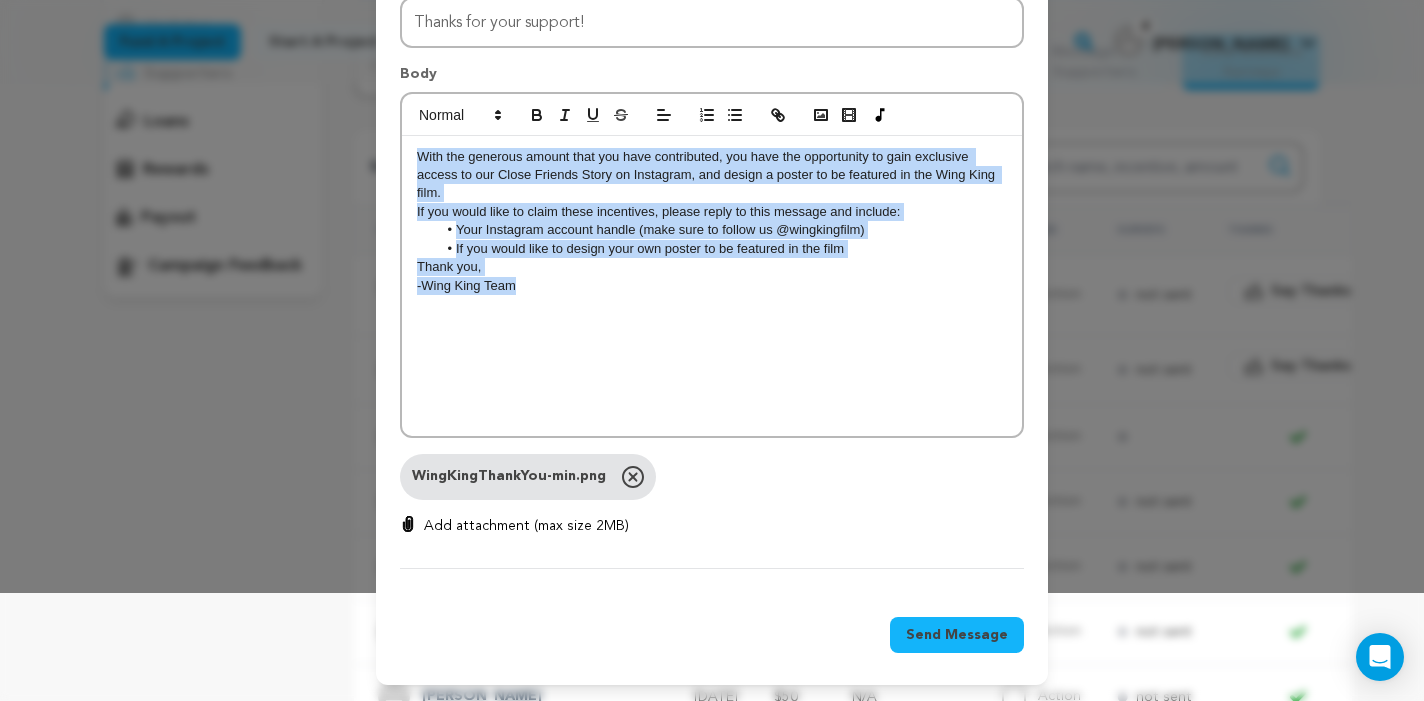 click on "Send Message" at bounding box center (957, 635) 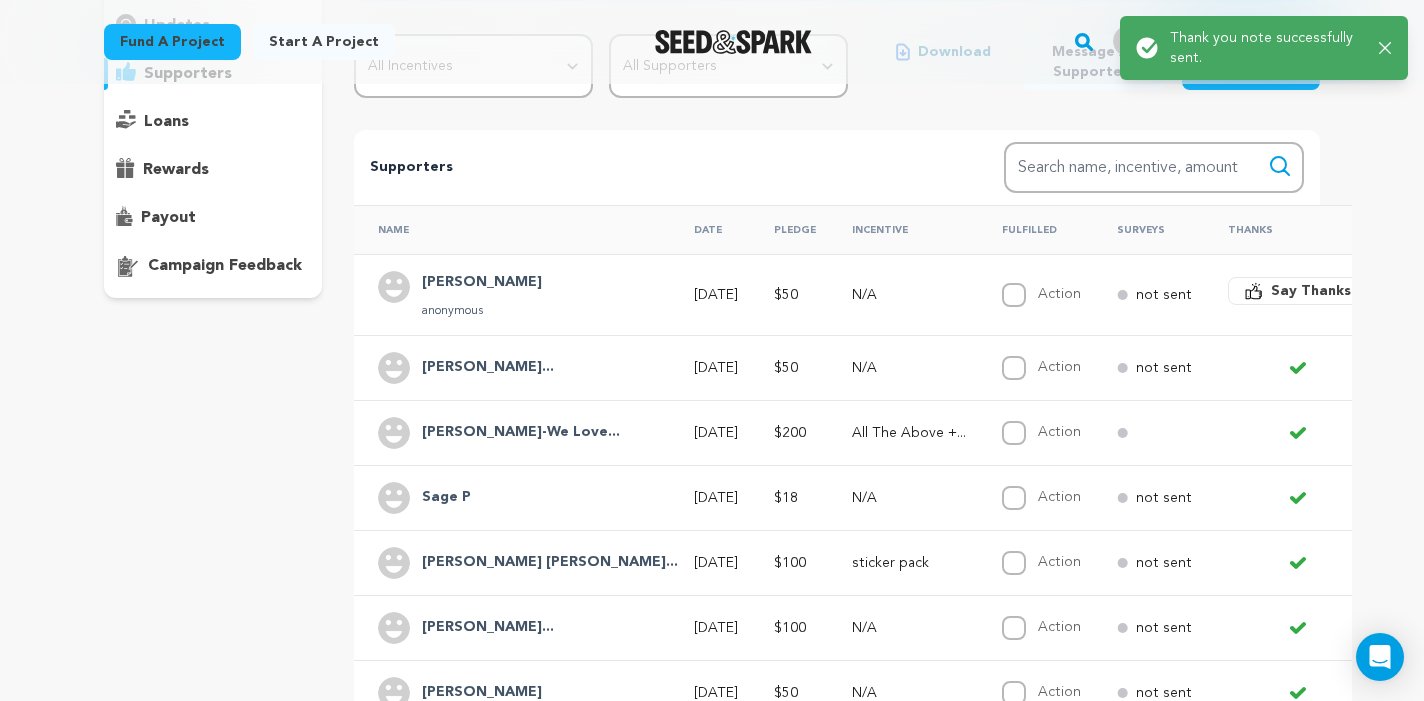 click 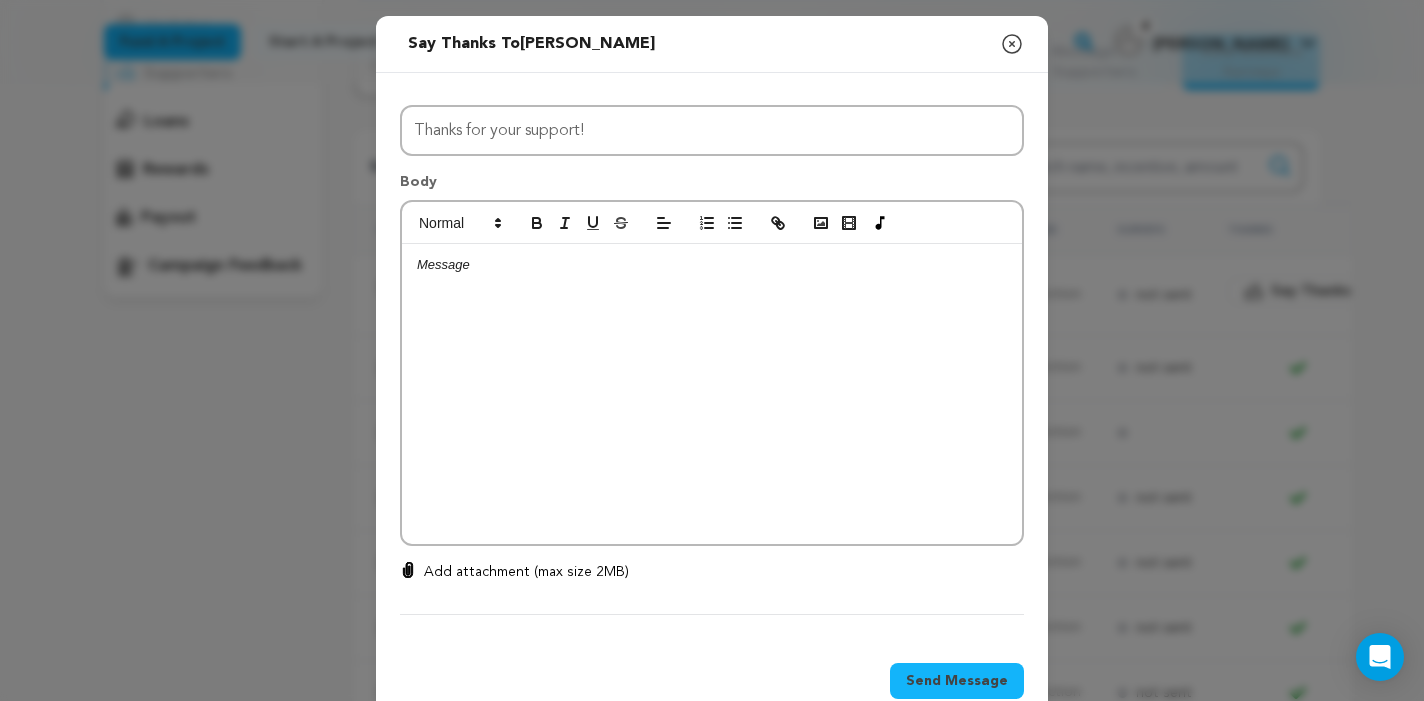 click at bounding box center [712, 265] 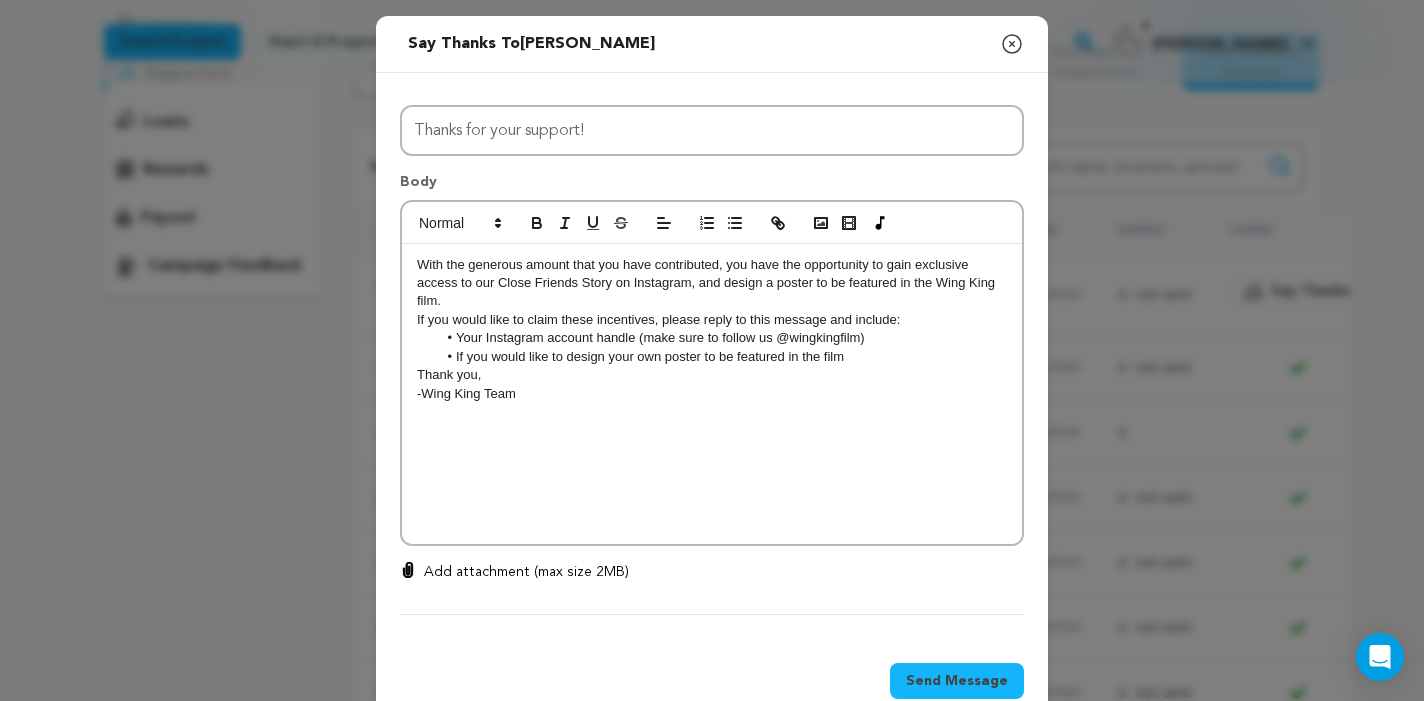 click on "Add attachment (max size 2MB)" at bounding box center (526, 572) 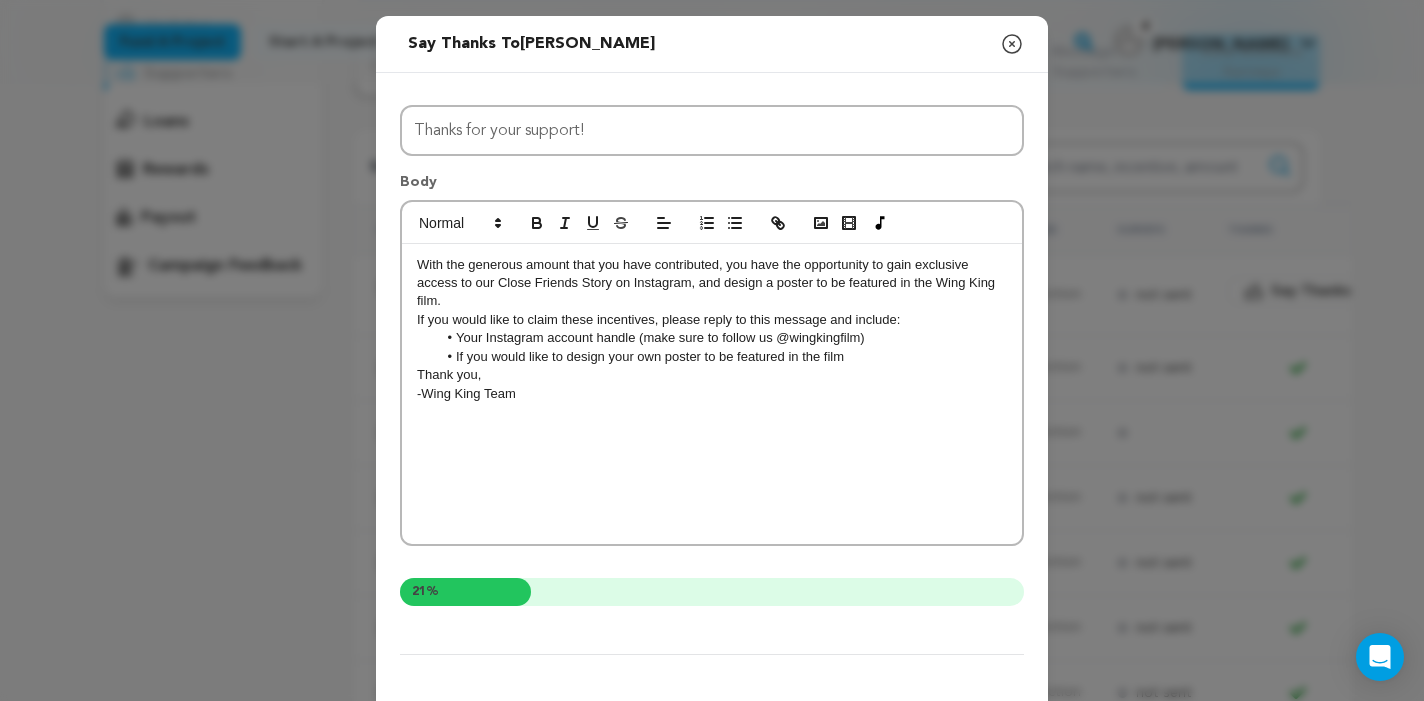 scroll, scrollTop: 86, scrollLeft: 0, axis: vertical 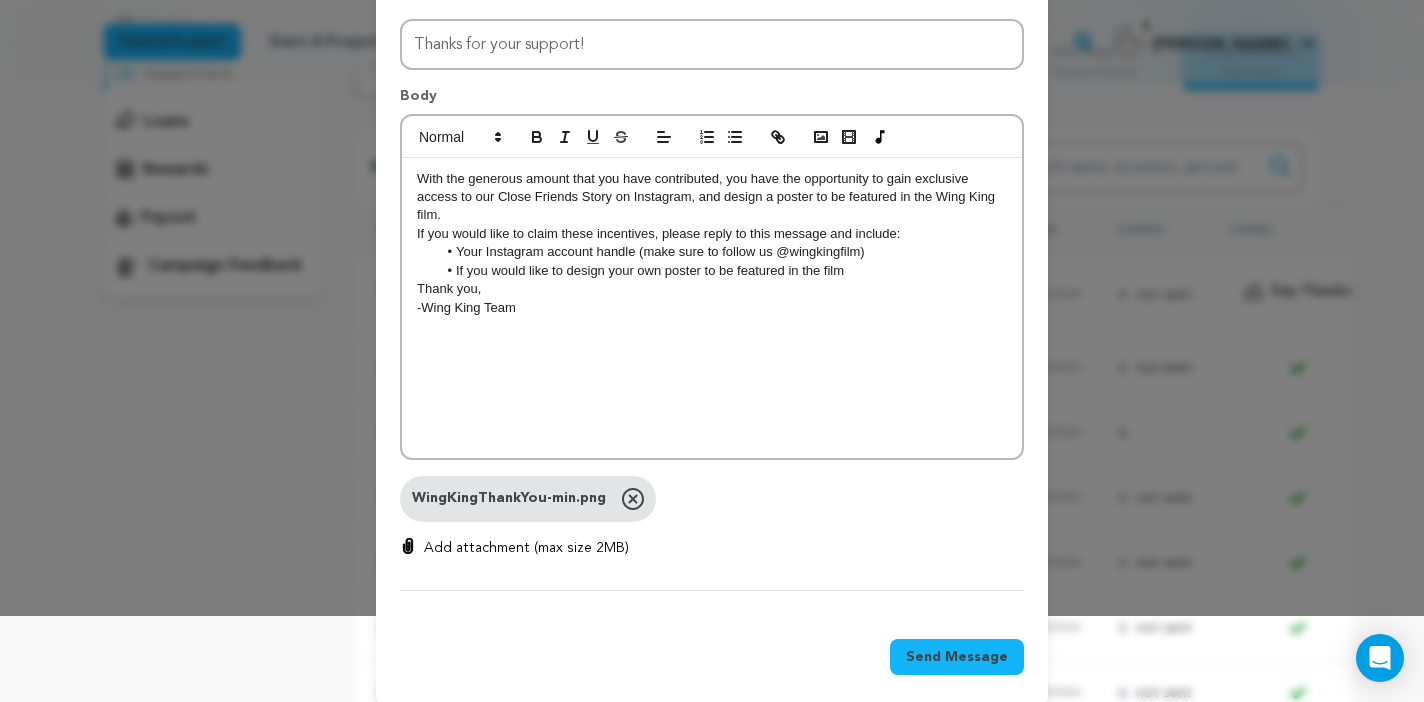 click on "Send Message" at bounding box center (957, 657) 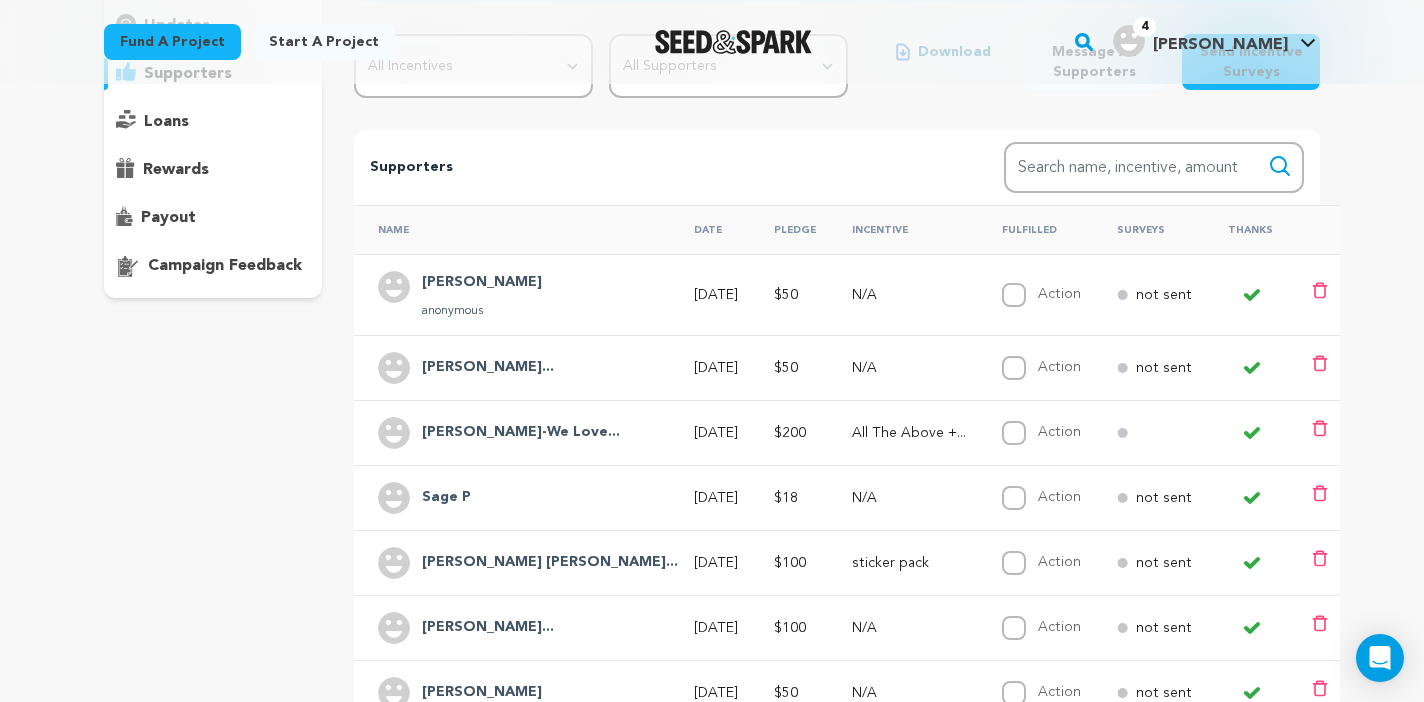 click on "Johanna Blandin..." at bounding box center [488, 368] 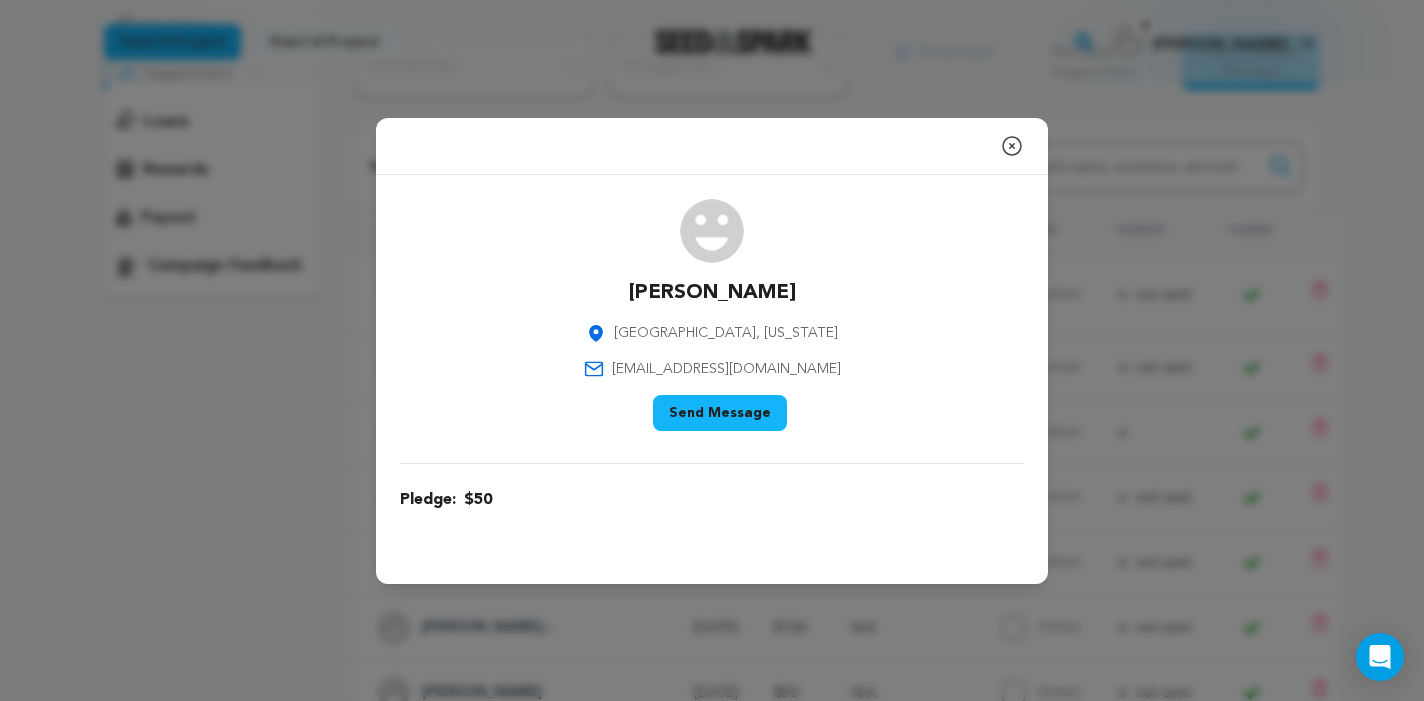 click 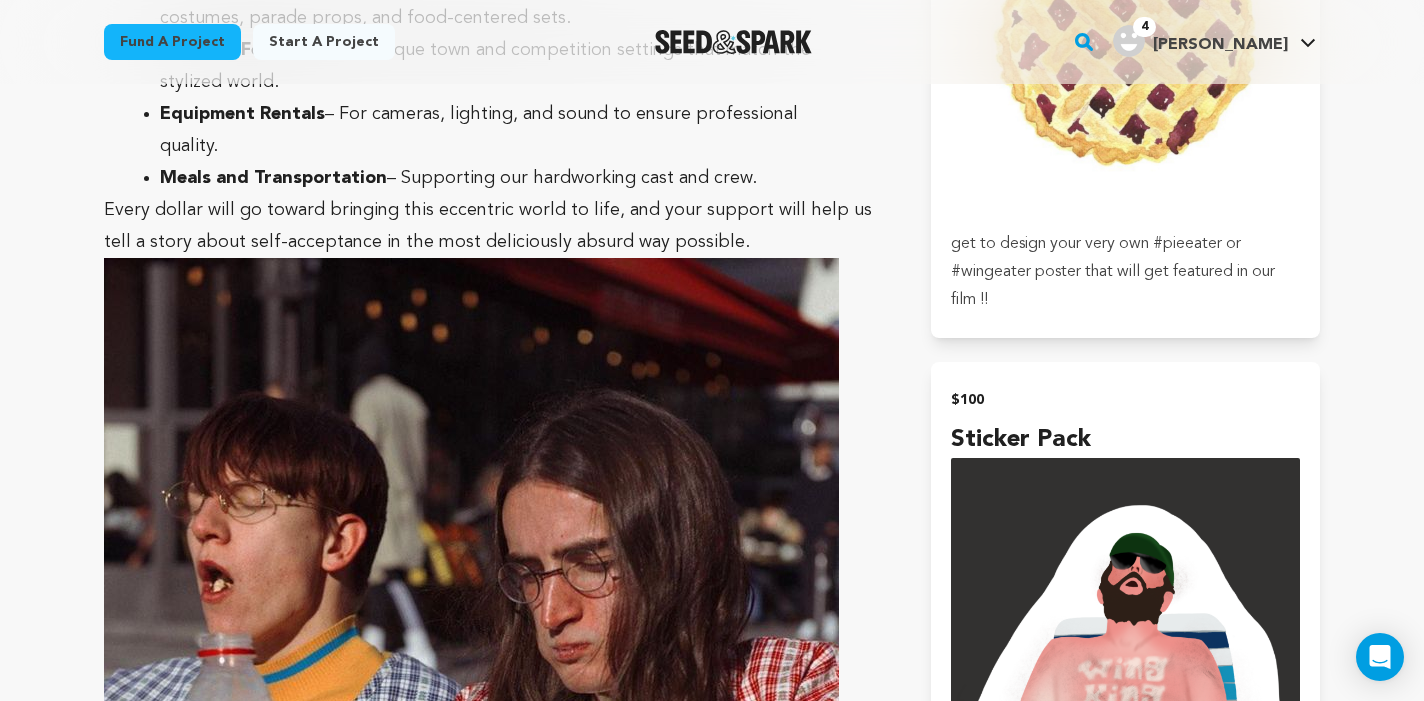scroll, scrollTop: 2120, scrollLeft: 0, axis: vertical 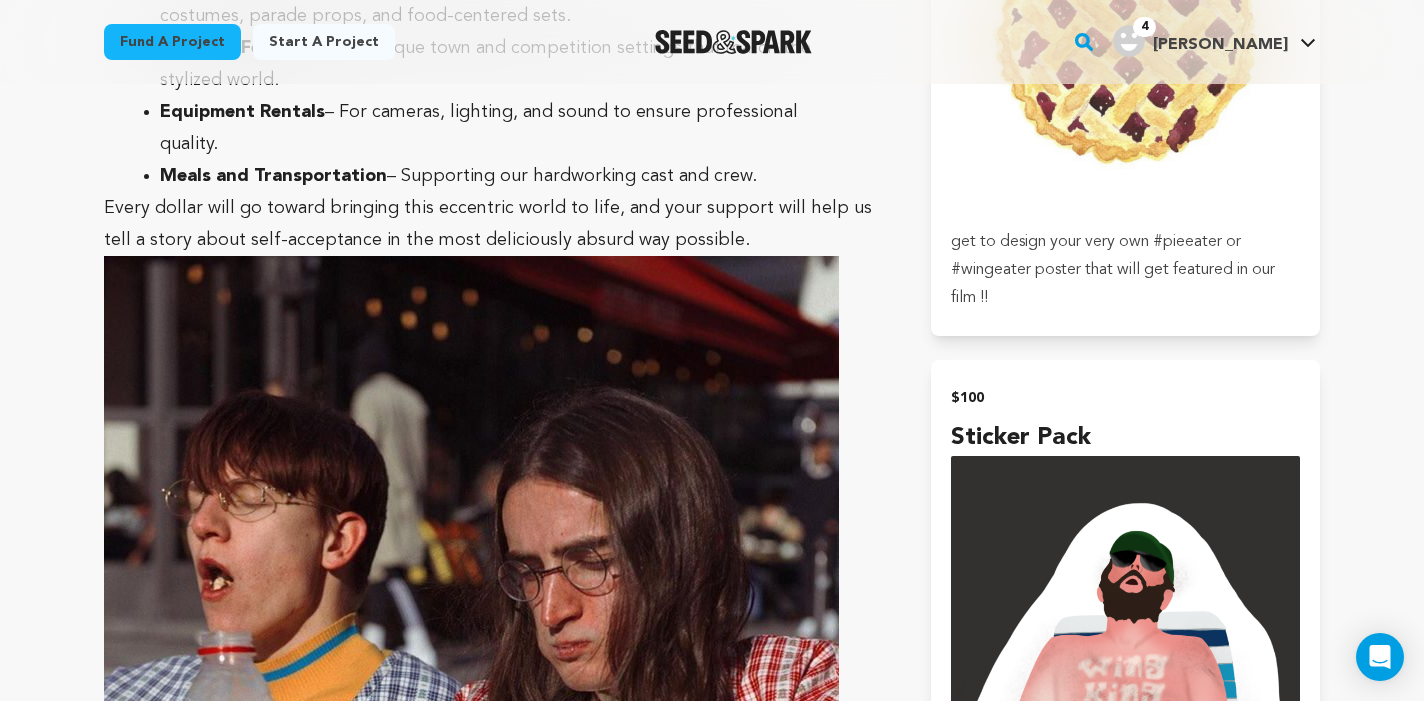click on "4
Vanessa L.
Vanessa L." at bounding box center [1214, 39] 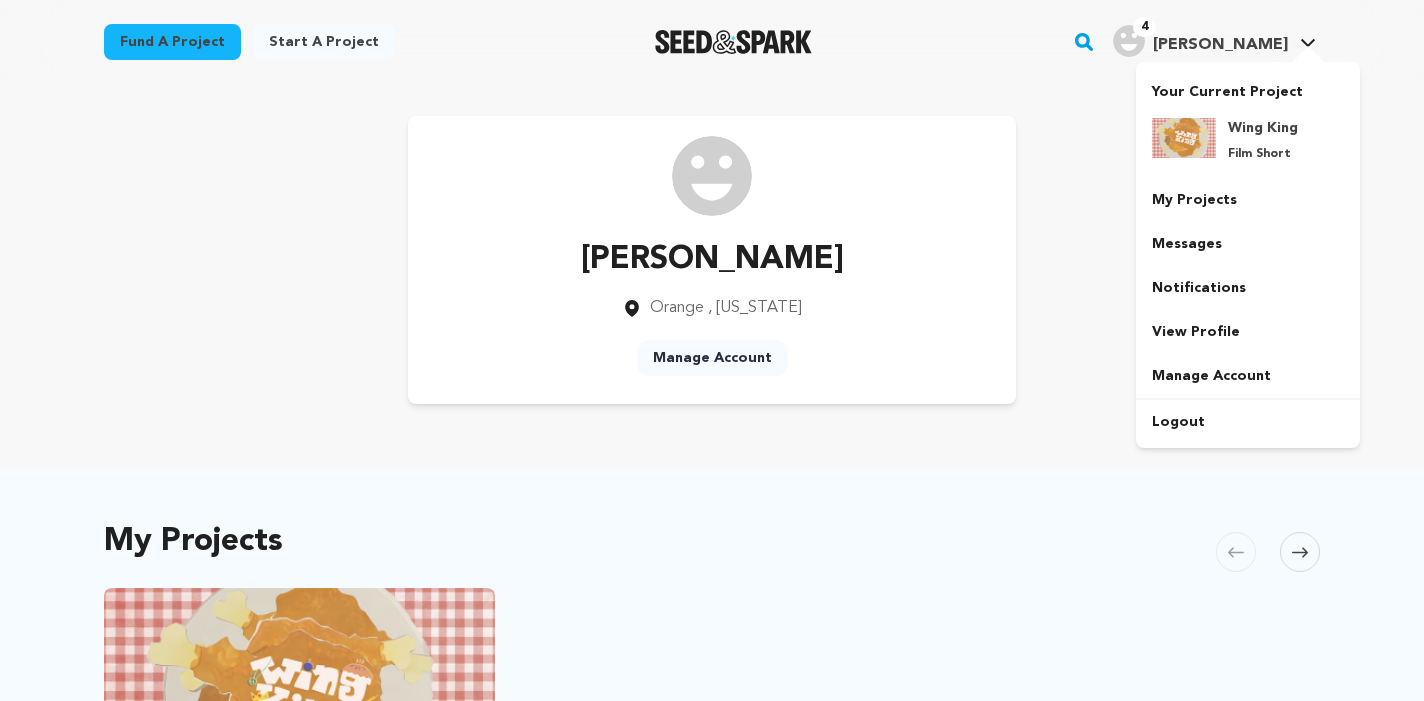 scroll, scrollTop: 0, scrollLeft: 0, axis: both 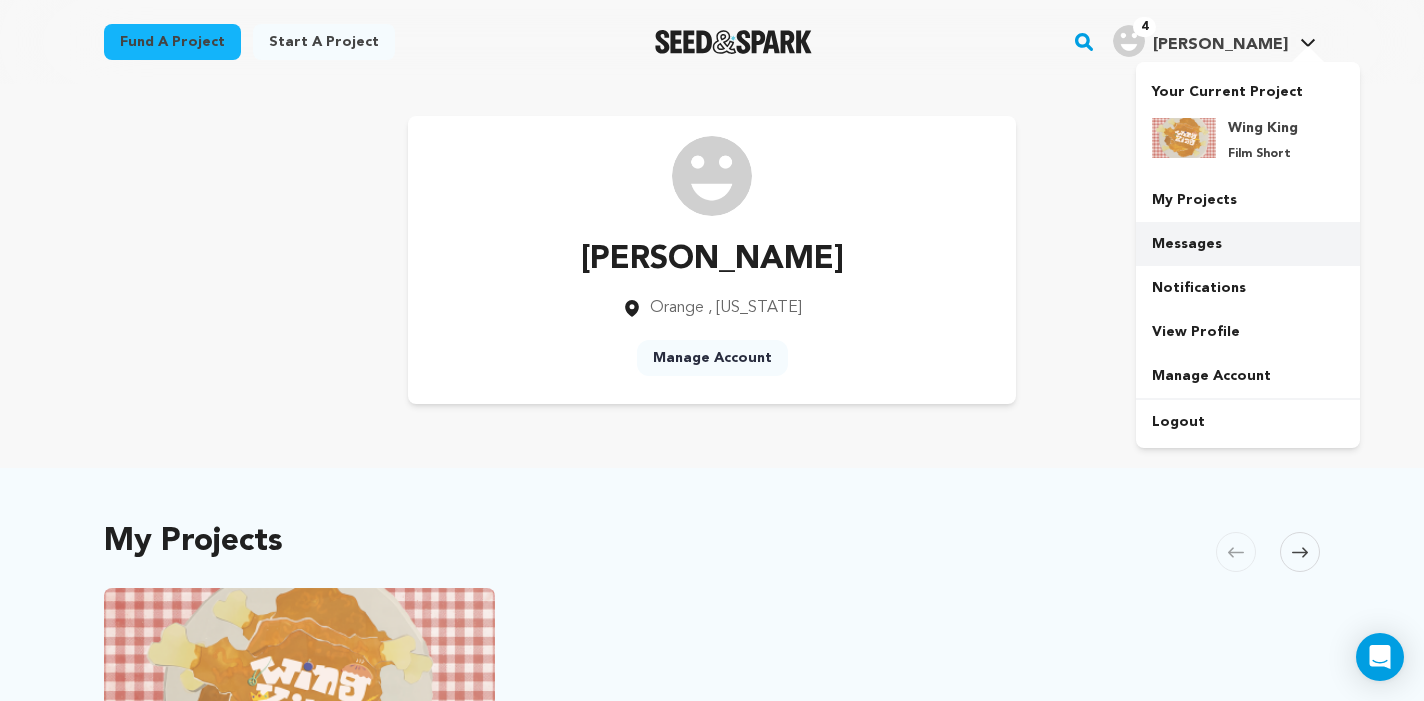 click on "Messages" at bounding box center [1248, 244] 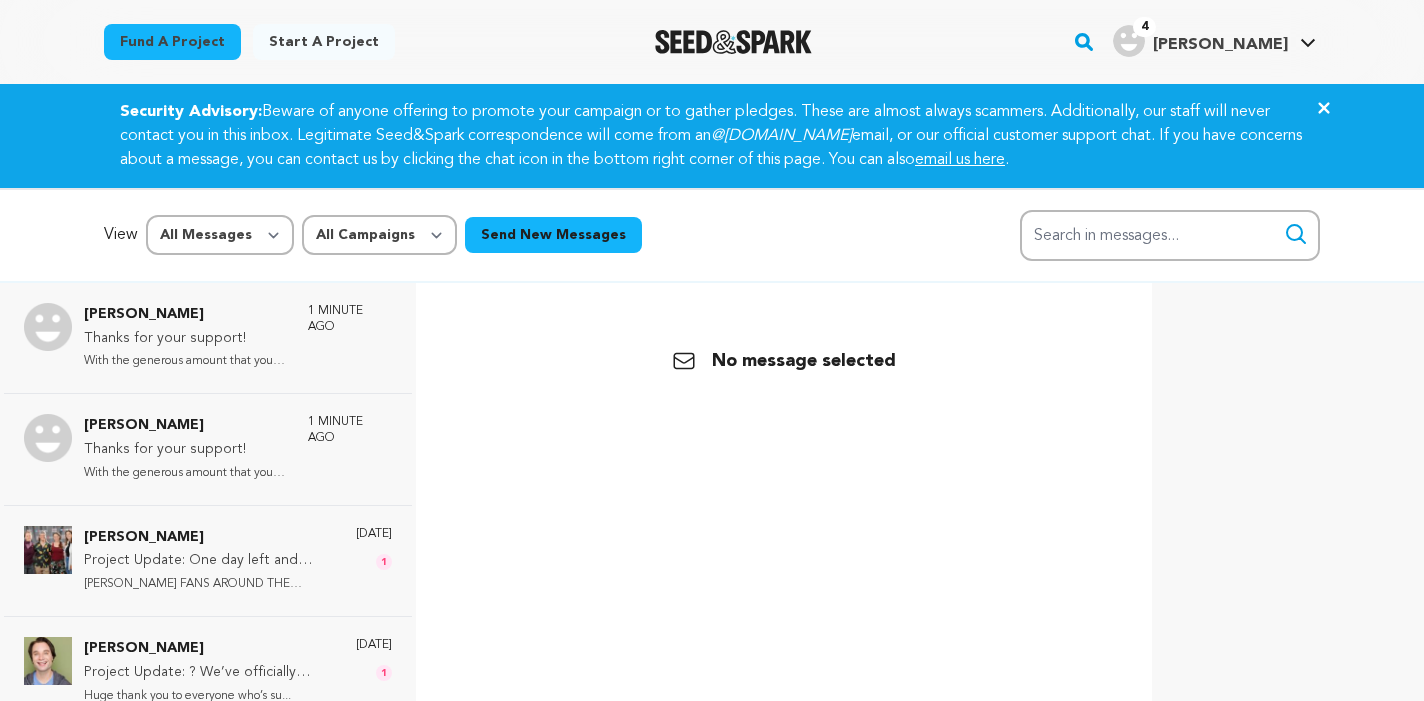 scroll, scrollTop: 0, scrollLeft: 0, axis: both 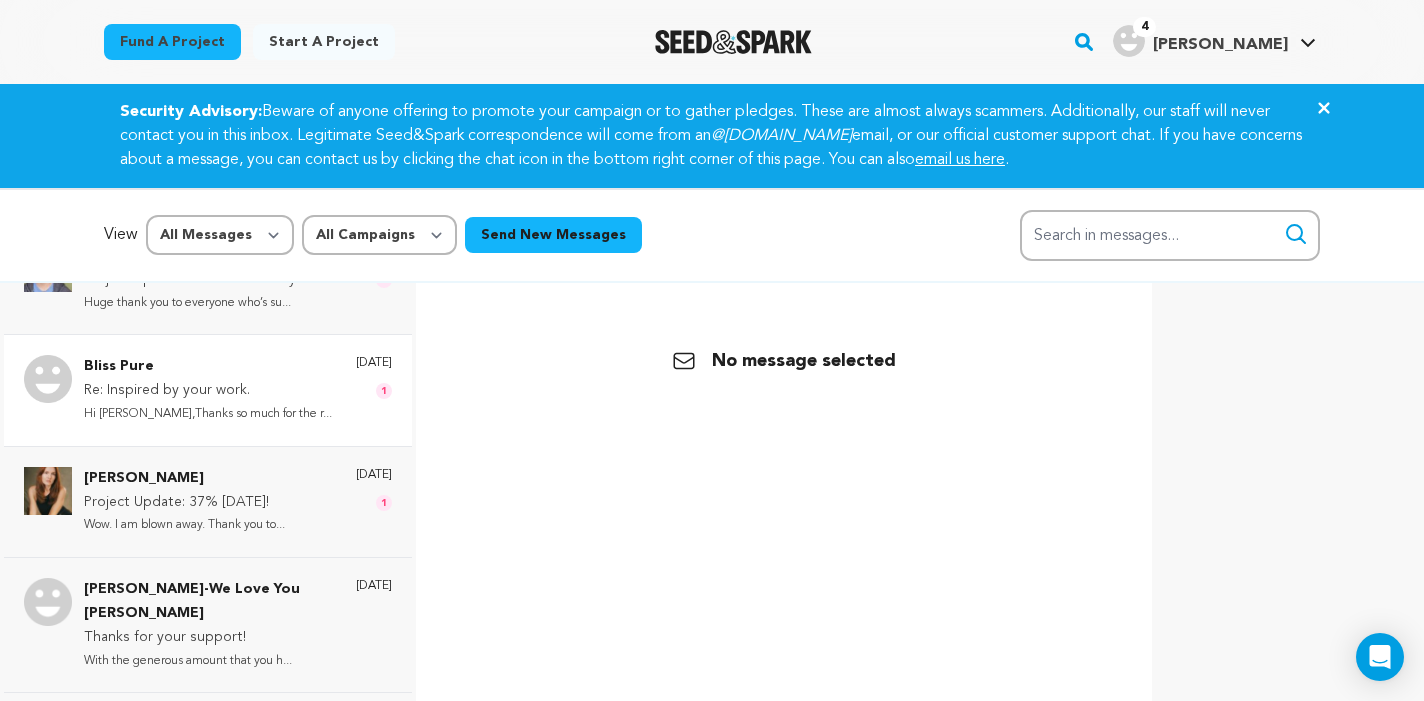 click on "Bliss Pure
Re: Inspired by your work.
Hi [PERSON_NAME],Thanks so much for the r...
[DATE]
1" at bounding box center (238, 390) 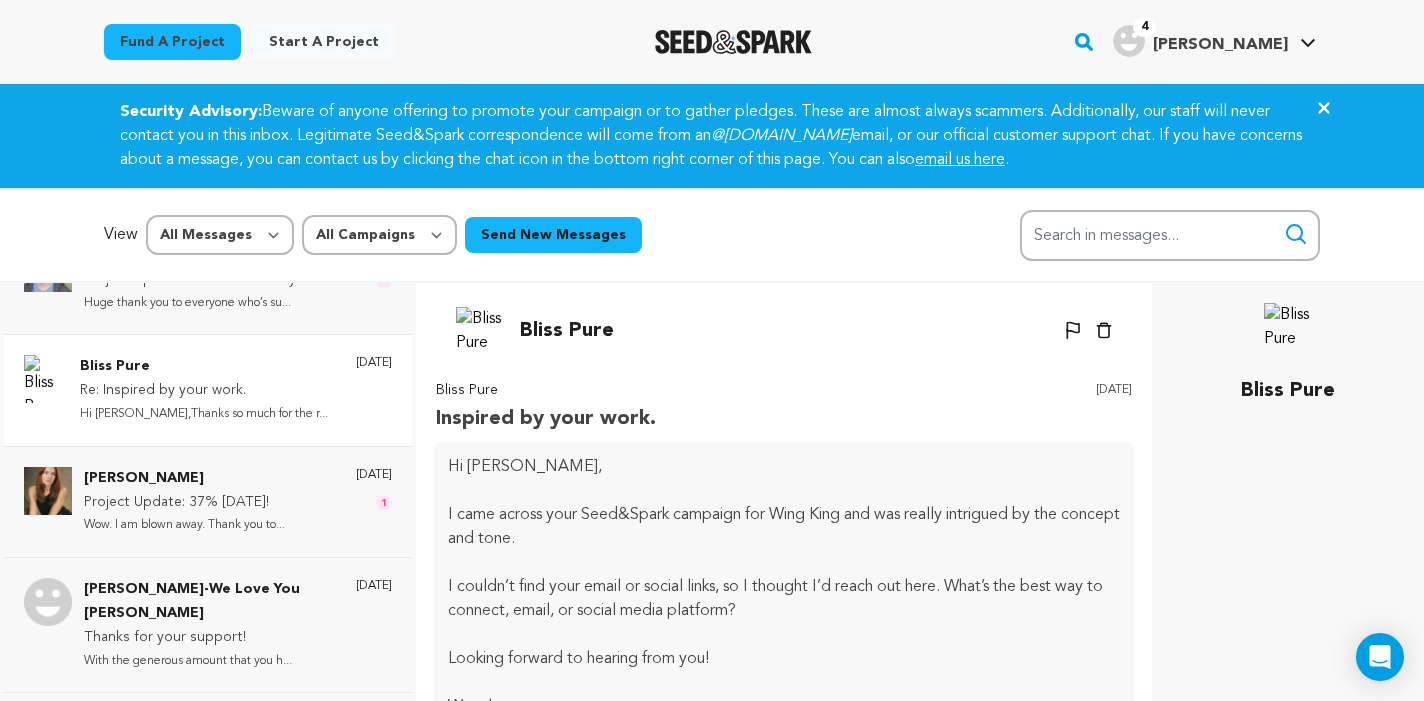 scroll, scrollTop: 187, scrollLeft: 0, axis: vertical 